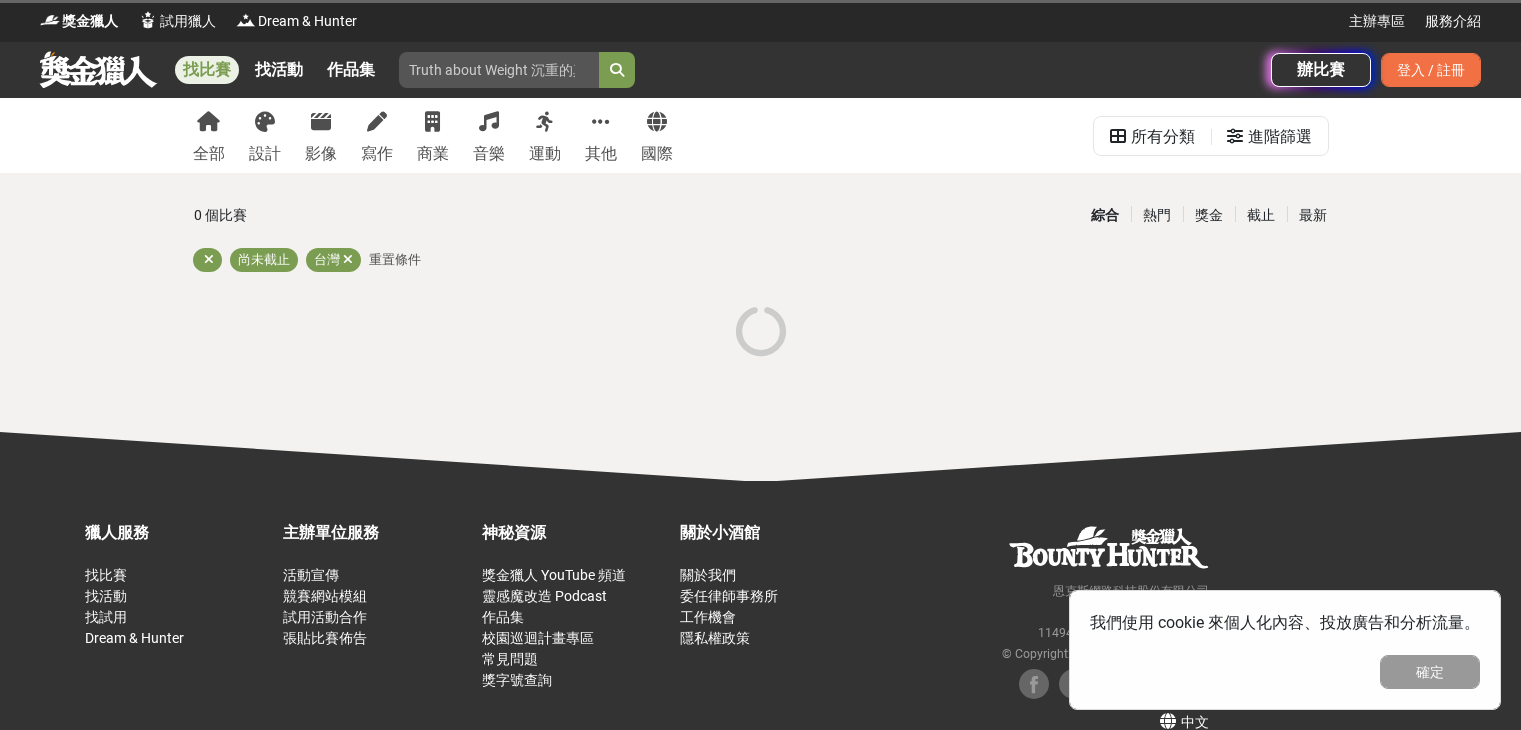scroll, scrollTop: 0, scrollLeft: 0, axis: both 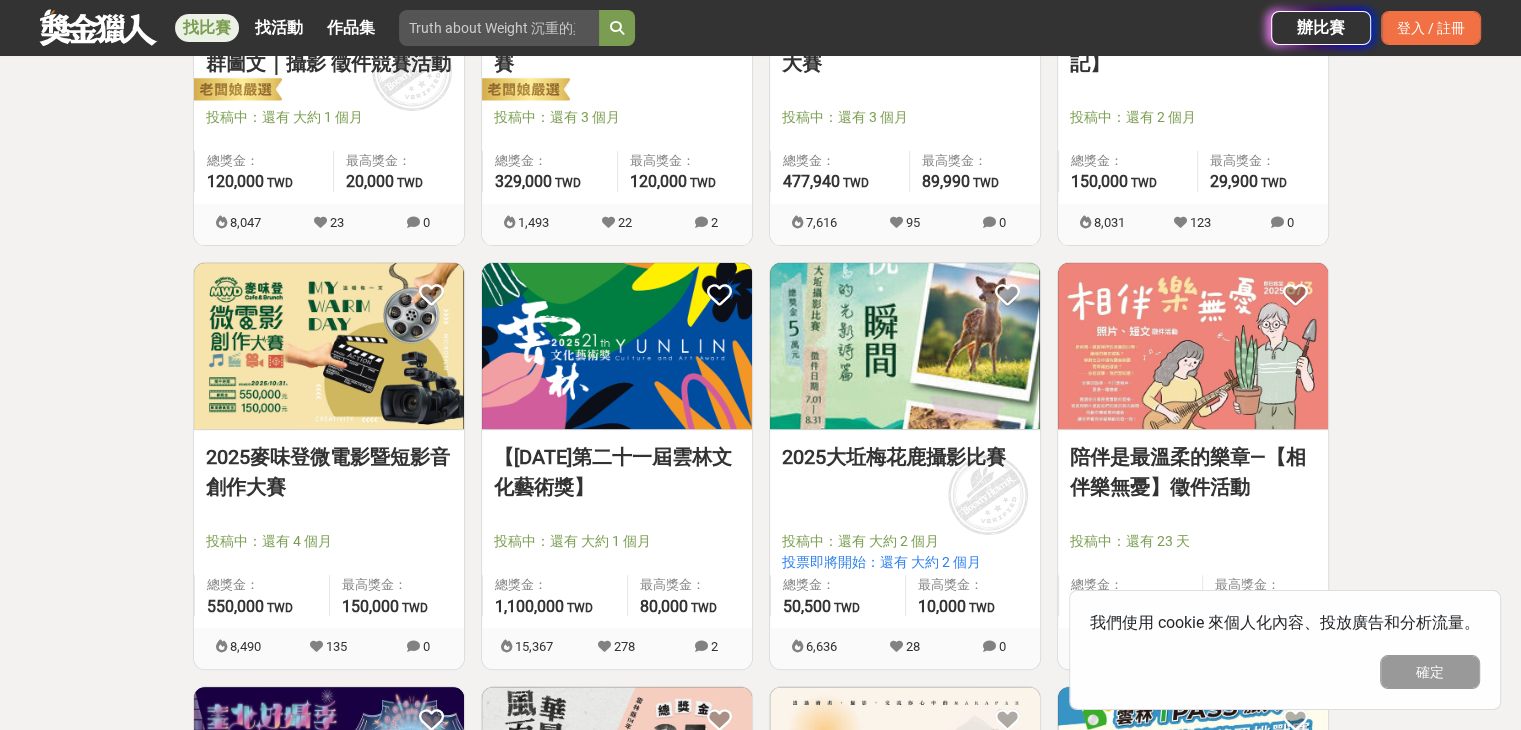 click at bounding box center (905, 346) 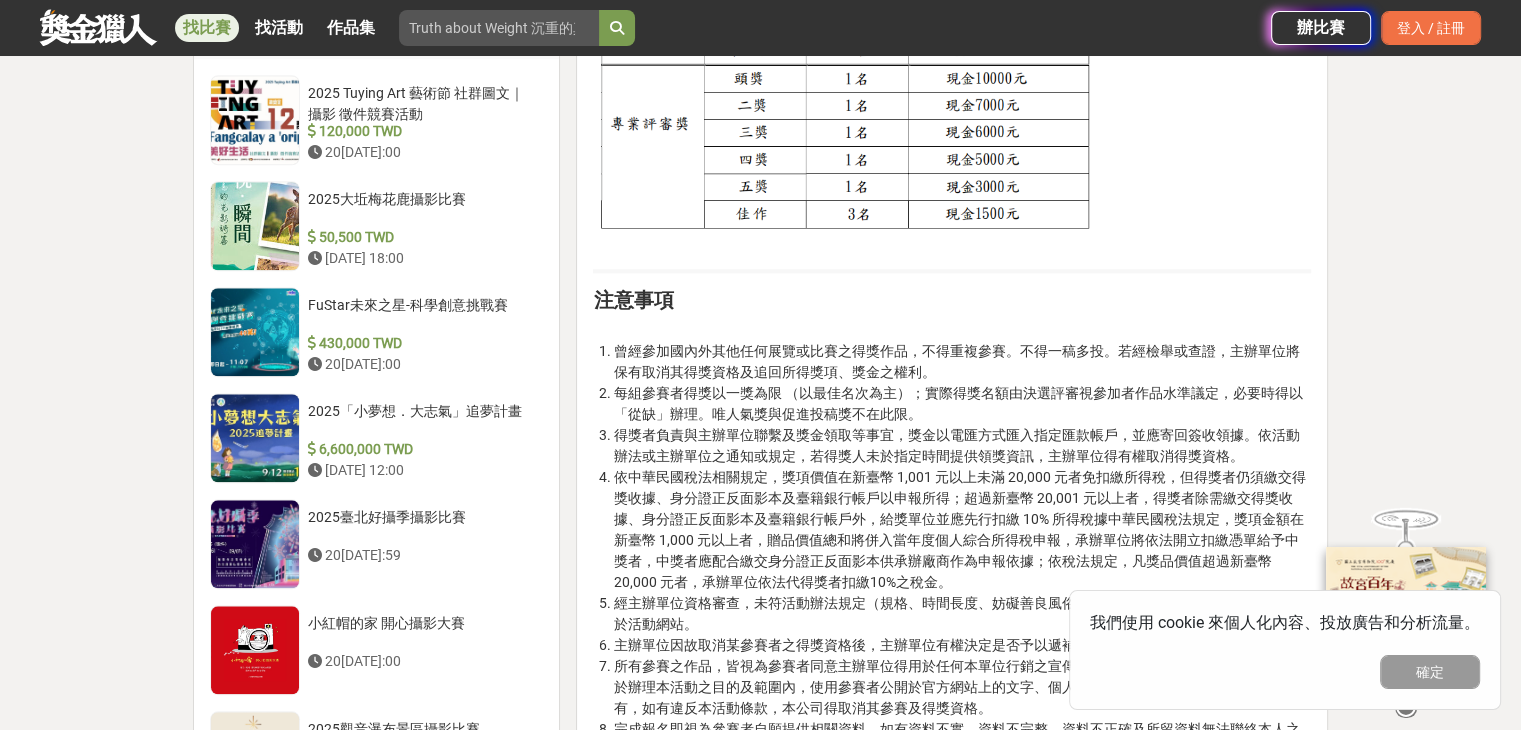 scroll, scrollTop: 2100, scrollLeft: 0, axis: vertical 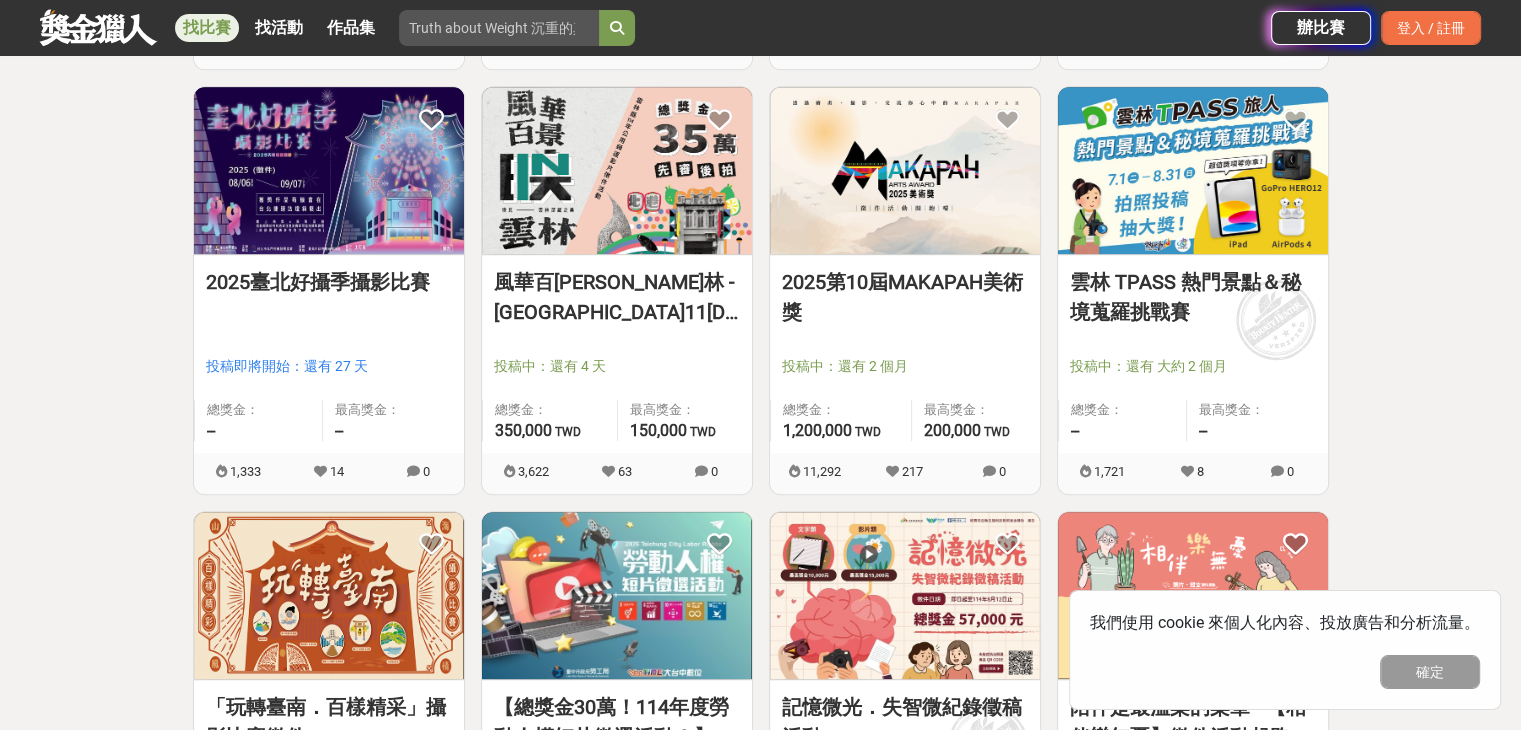 click on "2025臺北好攝季攝影比賽" at bounding box center [329, 282] 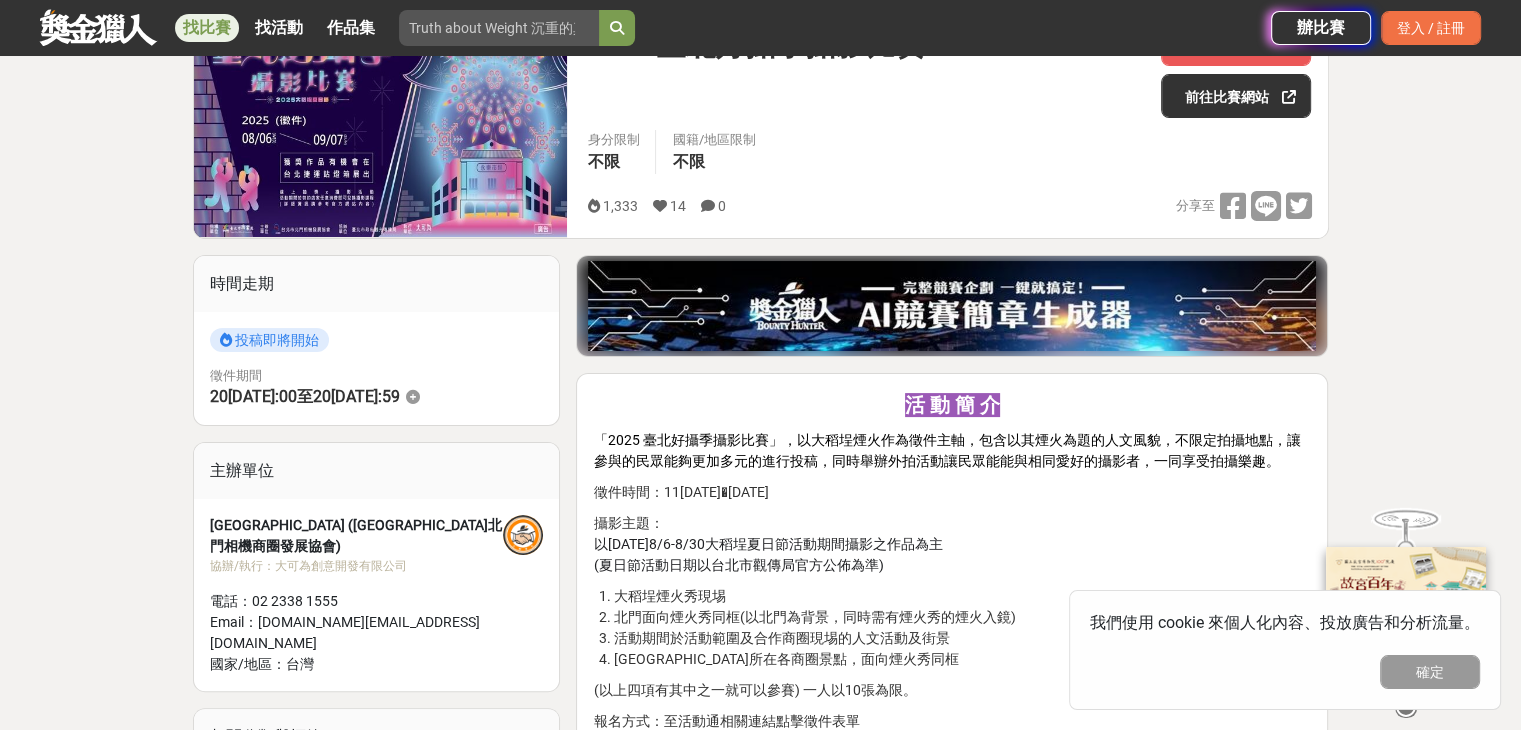 scroll, scrollTop: 600, scrollLeft: 0, axis: vertical 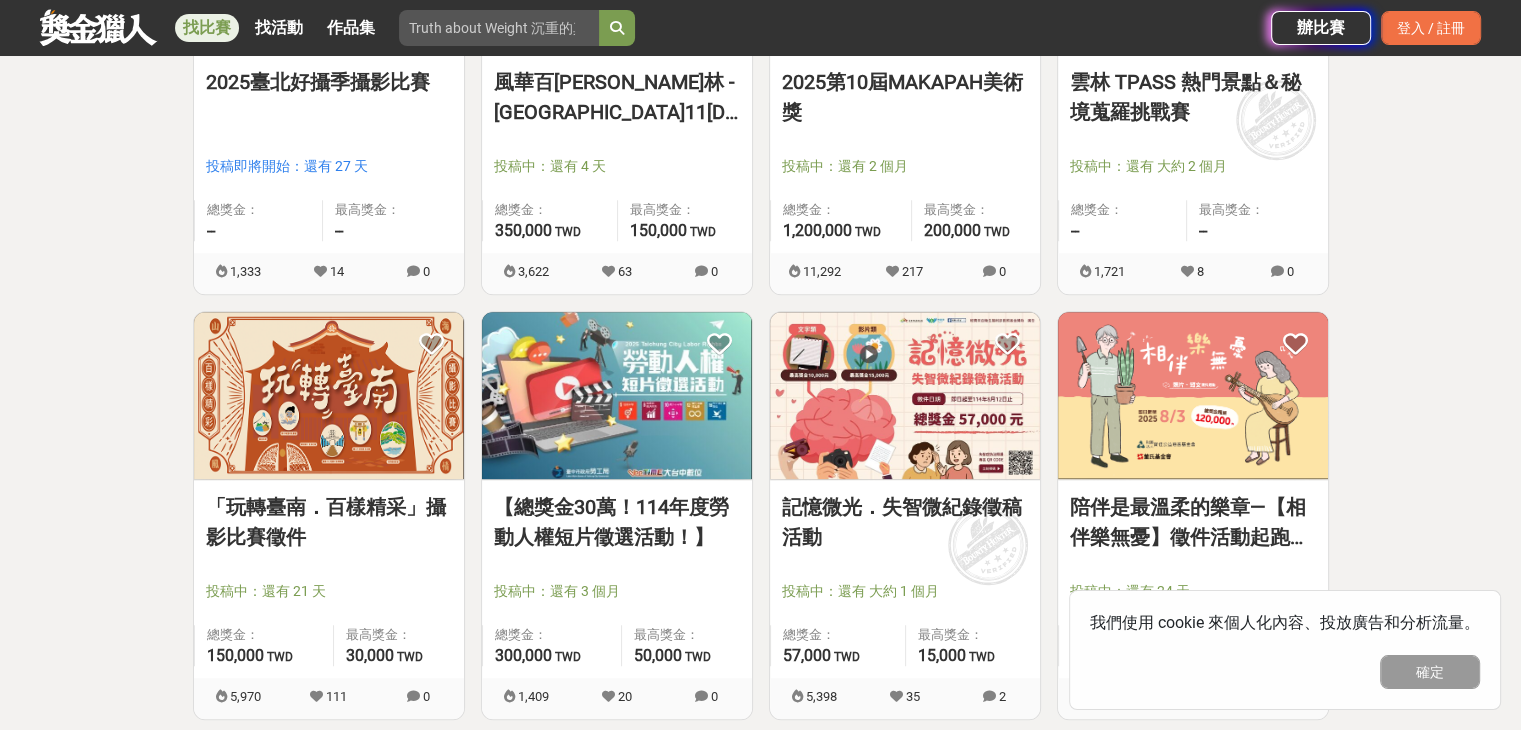 click on "「玩轉臺南．百樣精采」攝影比賽徵件" at bounding box center [329, 522] 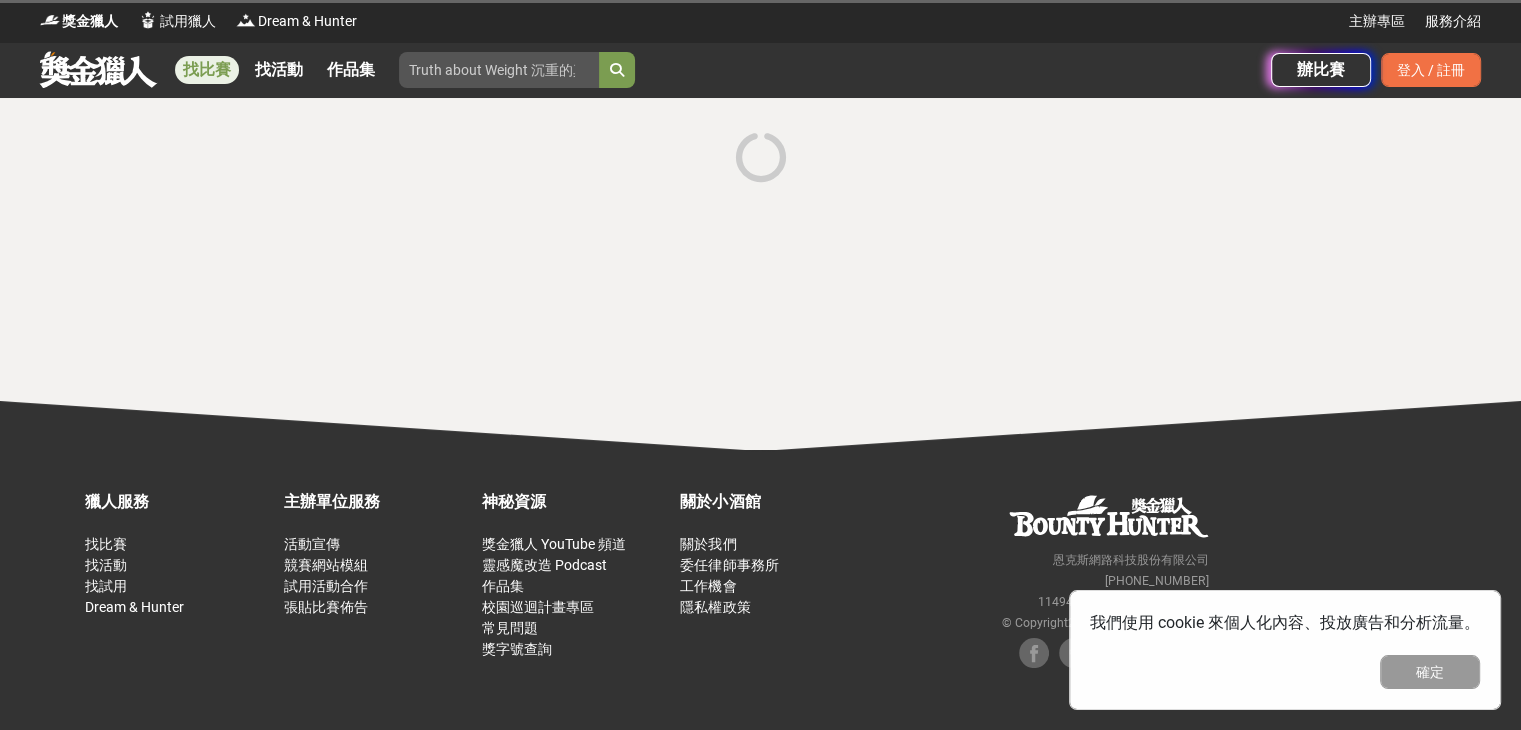 scroll, scrollTop: 0, scrollLeft: 0, axis: both 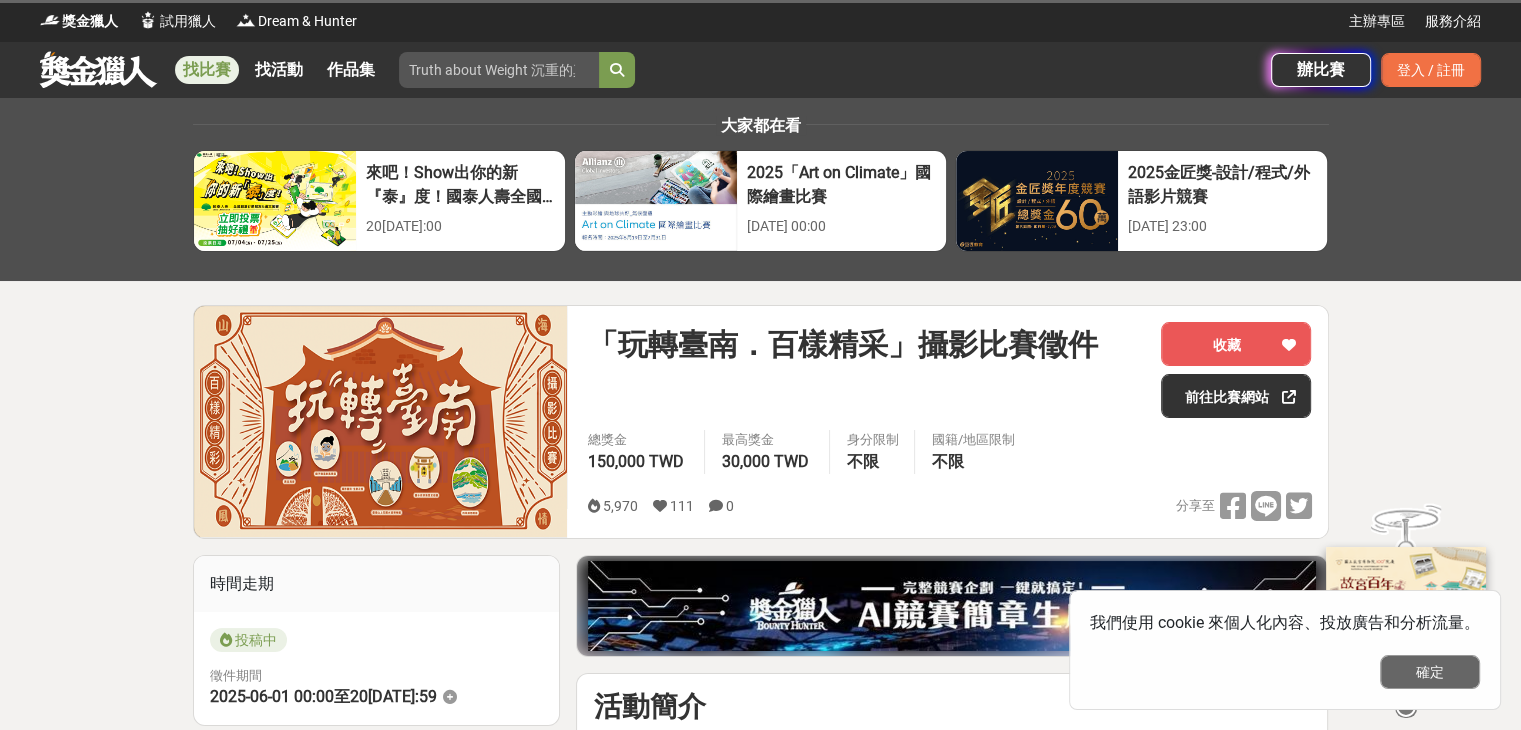 click on "確定" at bounding box center [1430, 672] 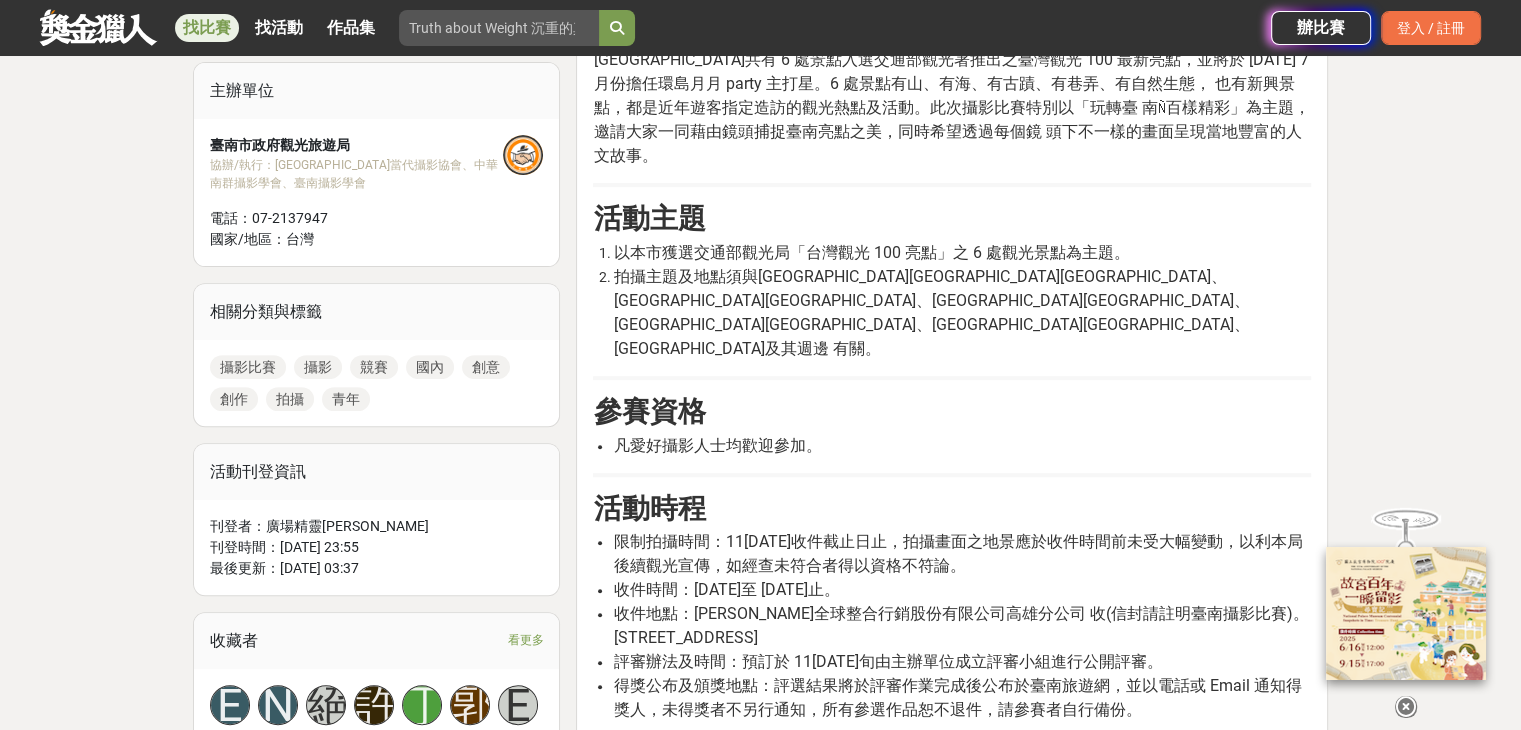 scroll, scrollTop: 800, scrollLeft: 0, axis: vertical 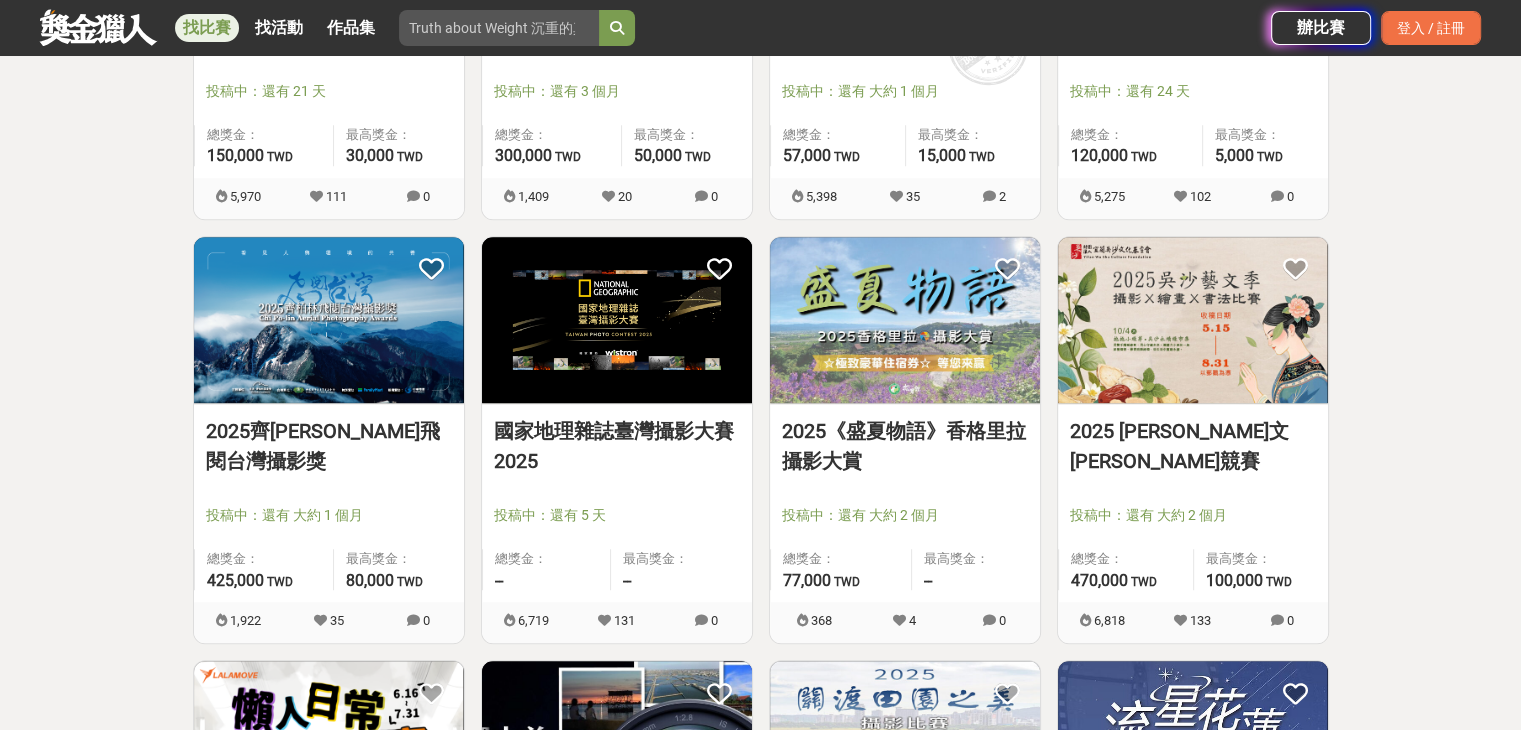 click on "國家地理雜誌臺灣攝影大賽2025" at bounding box center (617, 446) 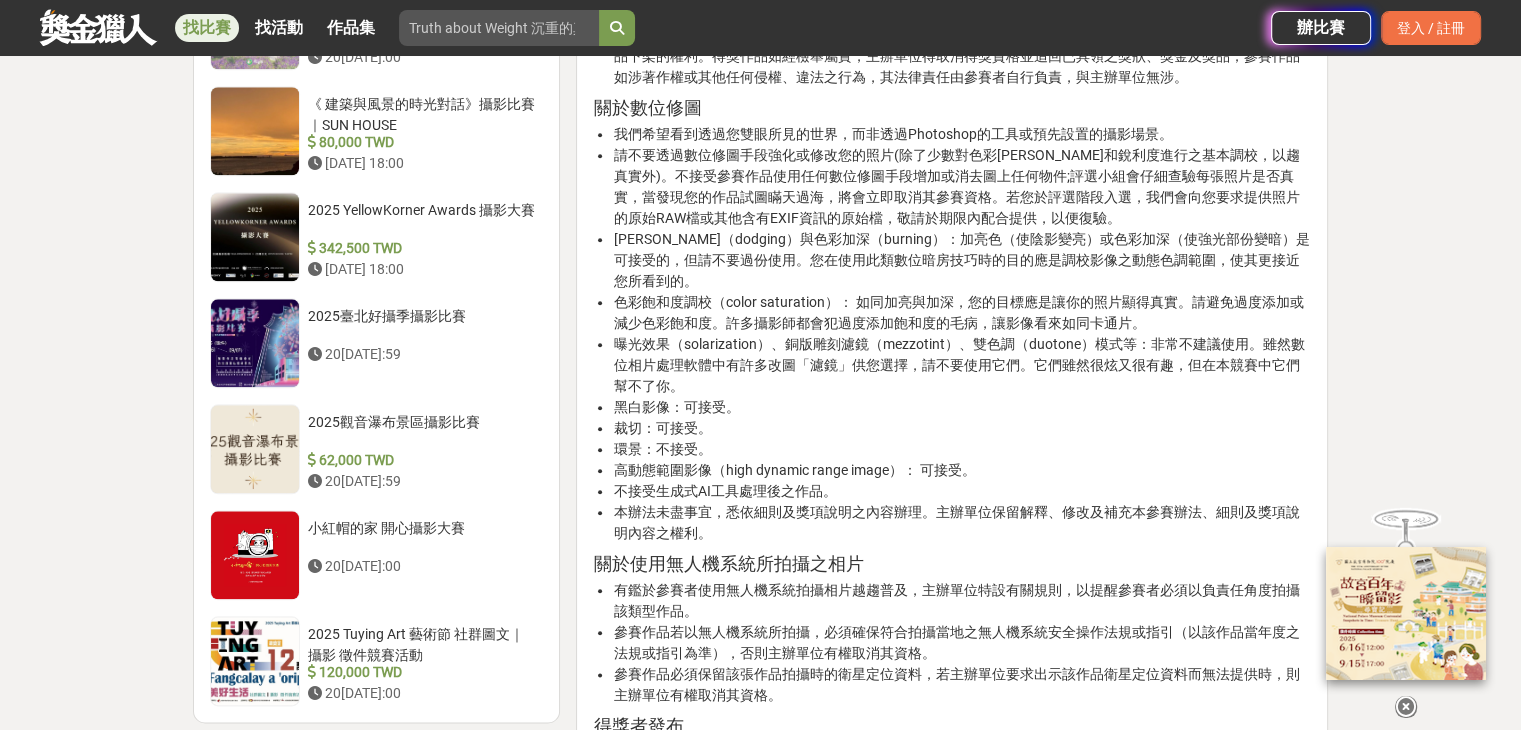 scroll, scrollTop: 2200, scrollLeft: 0, axis: vertical 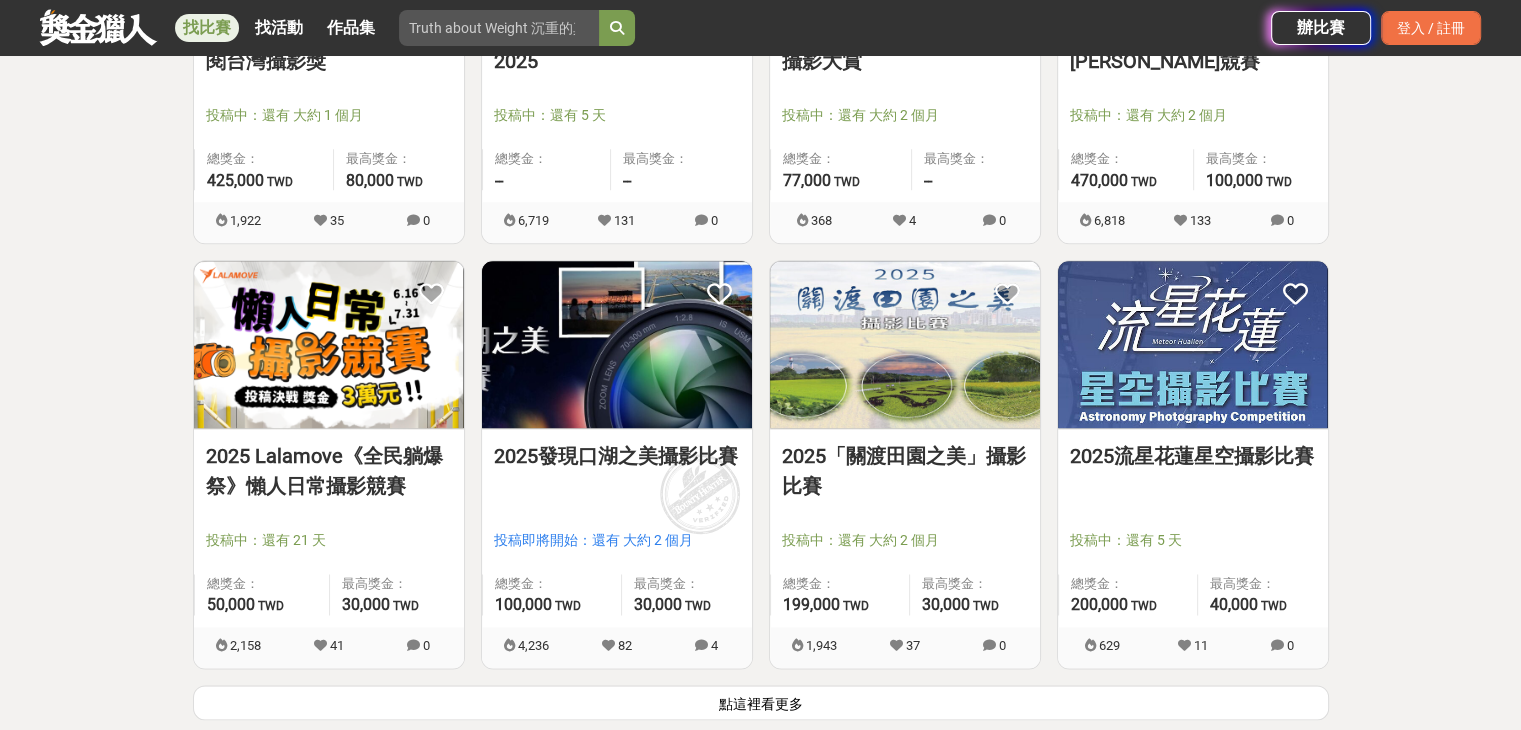 click on "2025流星花蓮星空攝影比賽" at bounding box center (1193, 467) 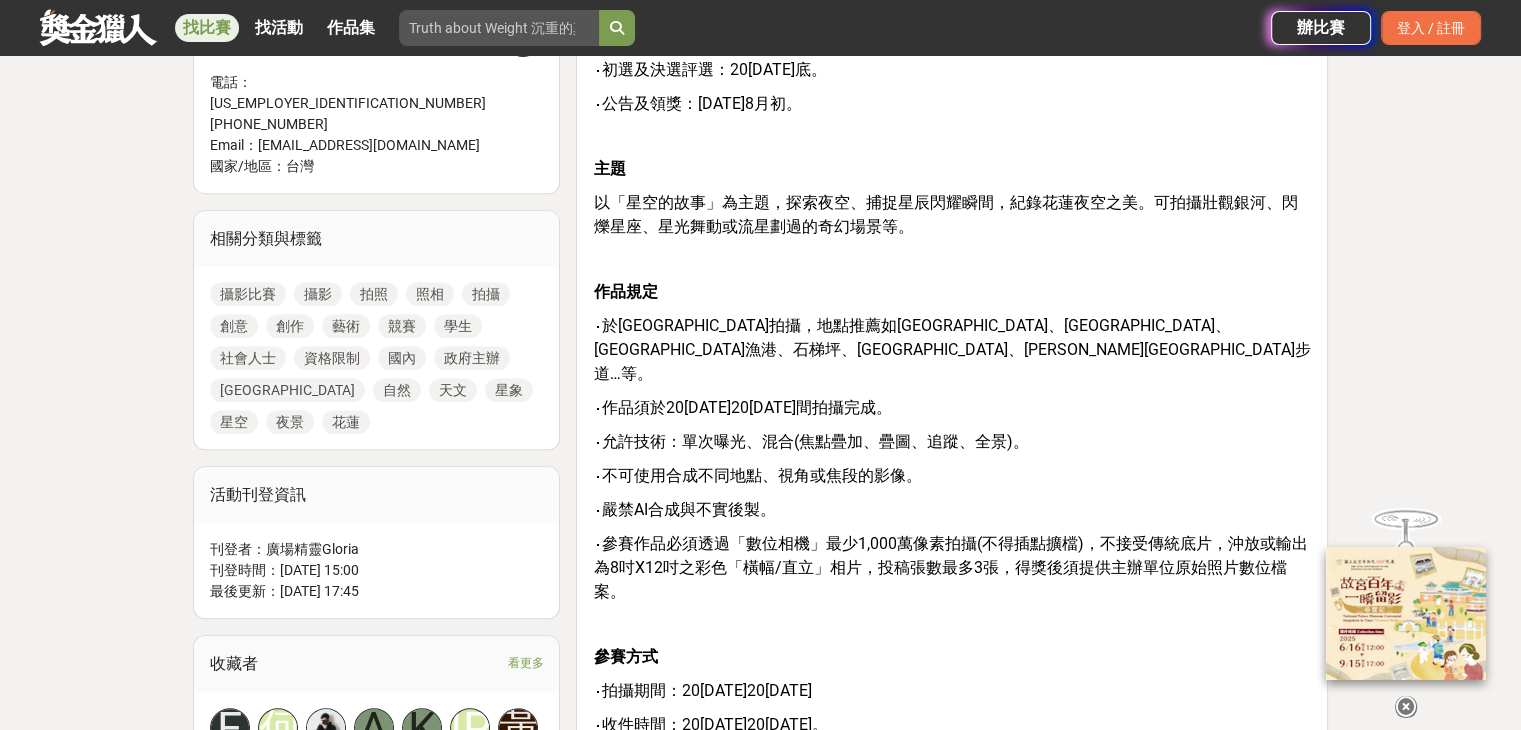 scroll, scrollTop: 800, scrollLeft: 0, axis: vertical 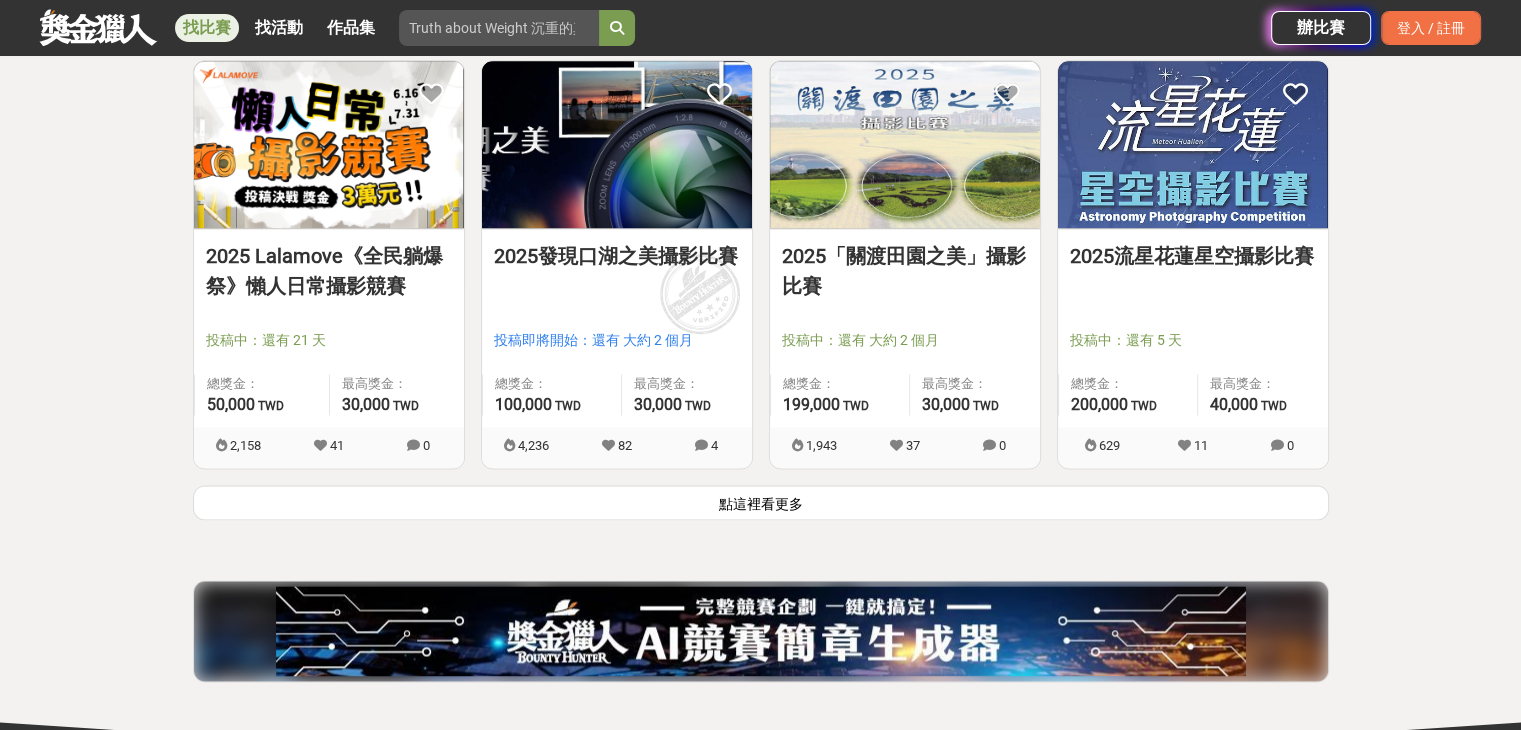 click on "點這裡看更多" at bounding box center (761, 502) 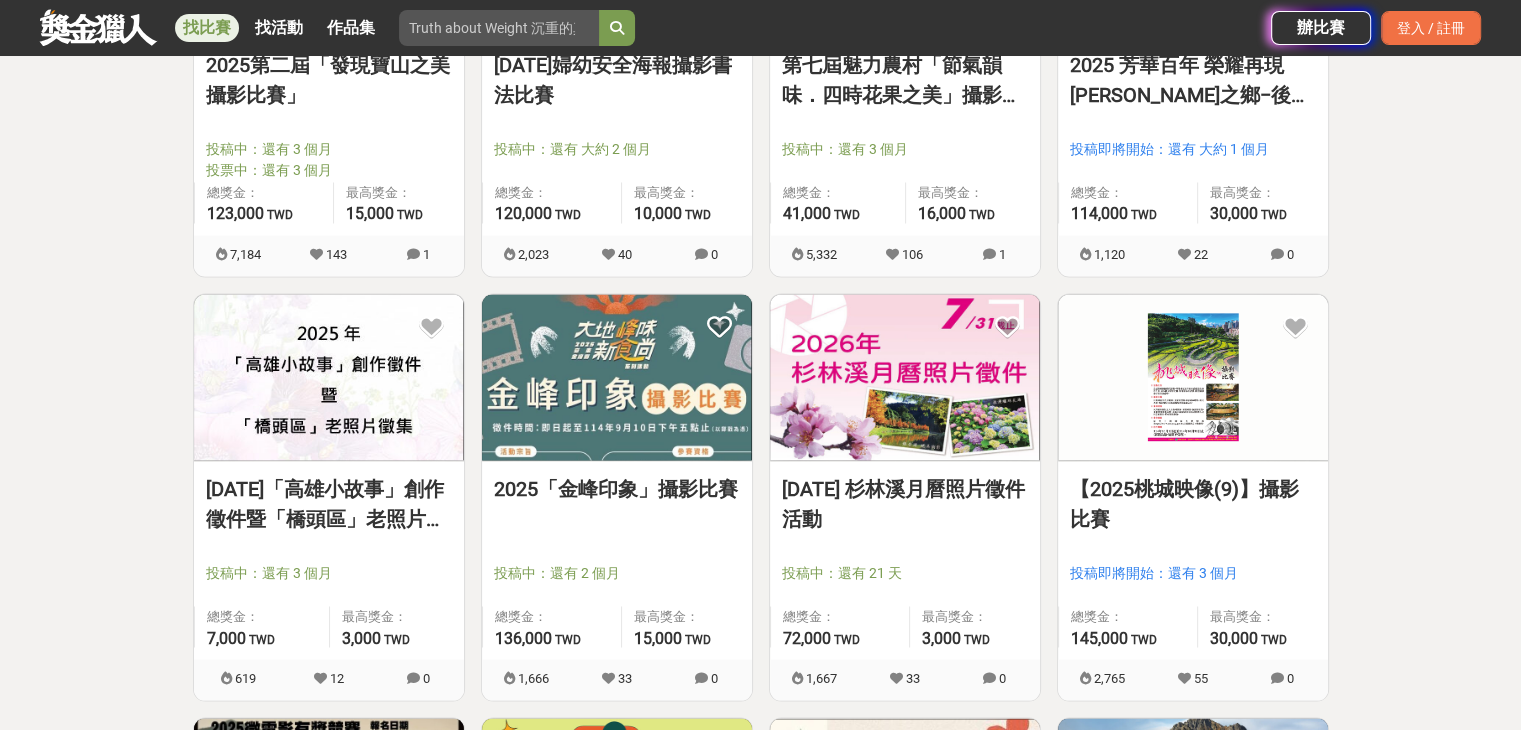 scroll, scrollTop: 4000, scrollLeft: 0, axis: vertical 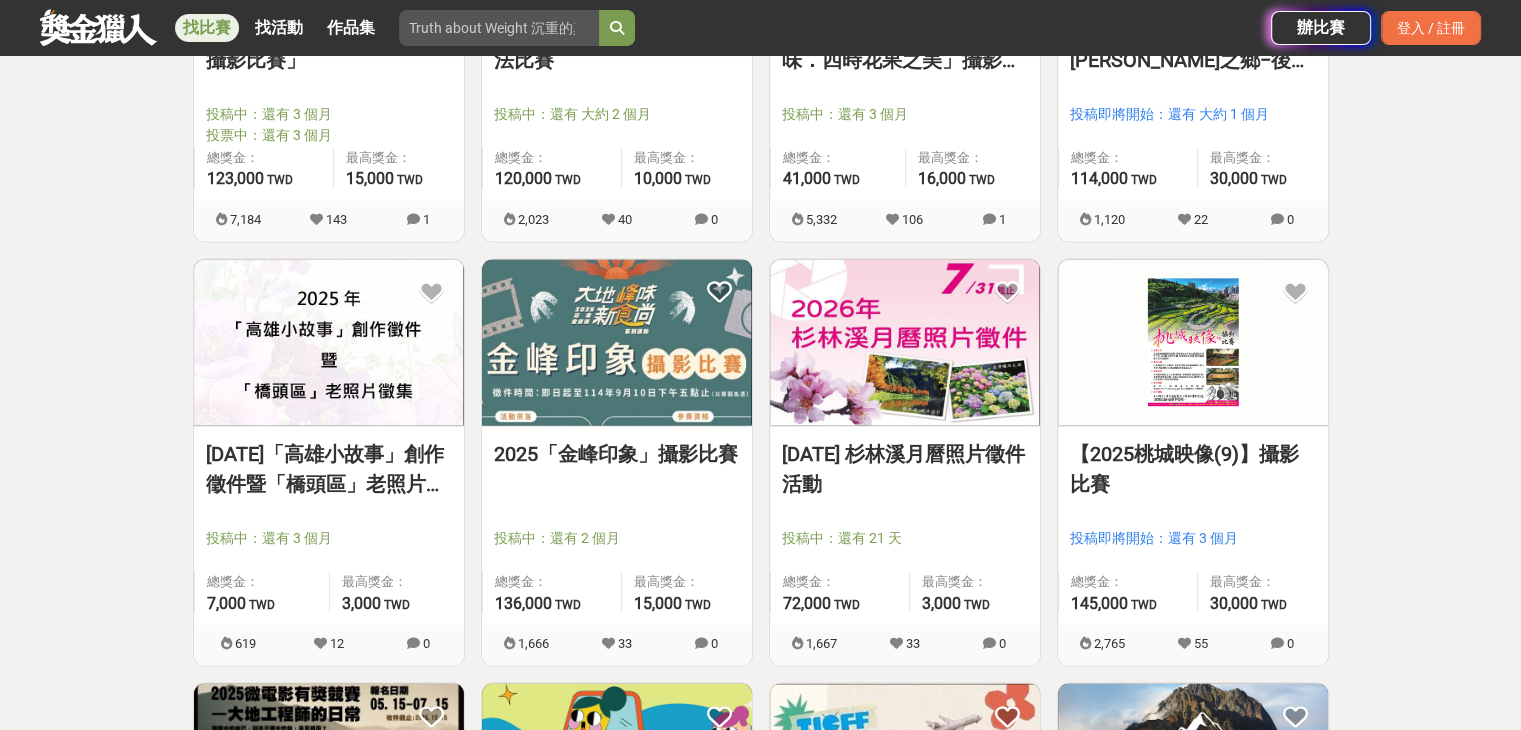 click on "【2025桃城映像(9)】攝影比賽" at bounding box center [1193, 469] 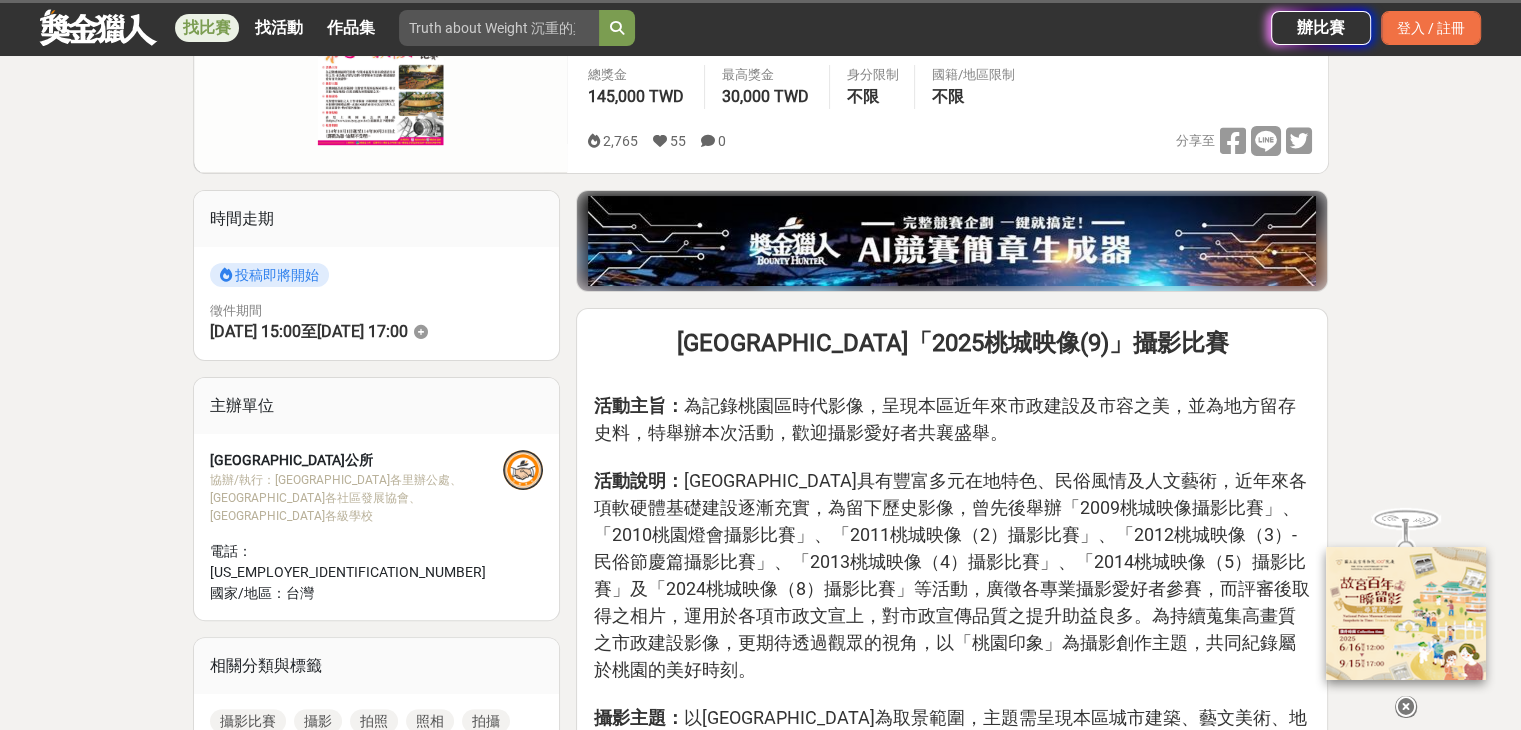 scroll, scrollTop: 400, scrollLeft: 0, axis: vertical 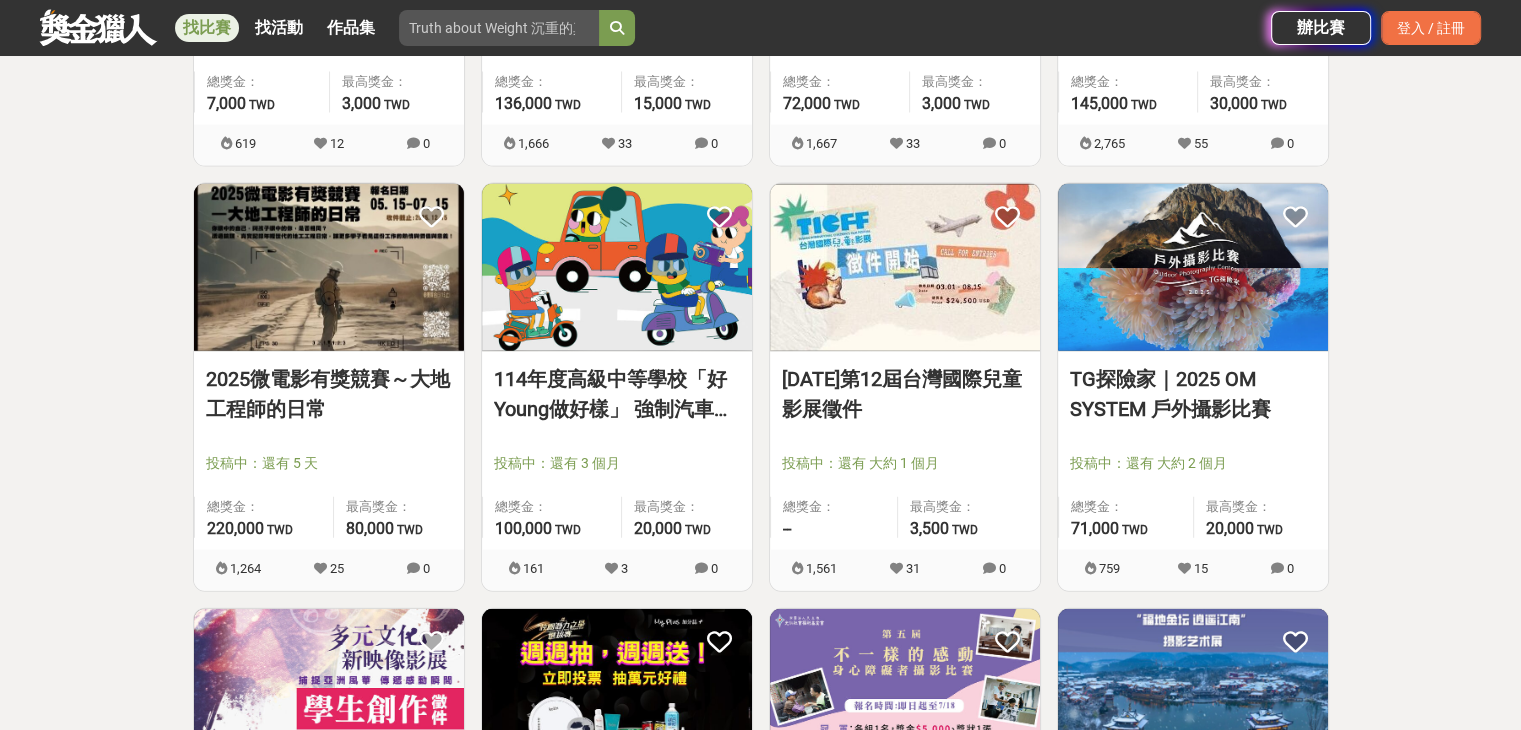 click at bounding box center (335, 435) 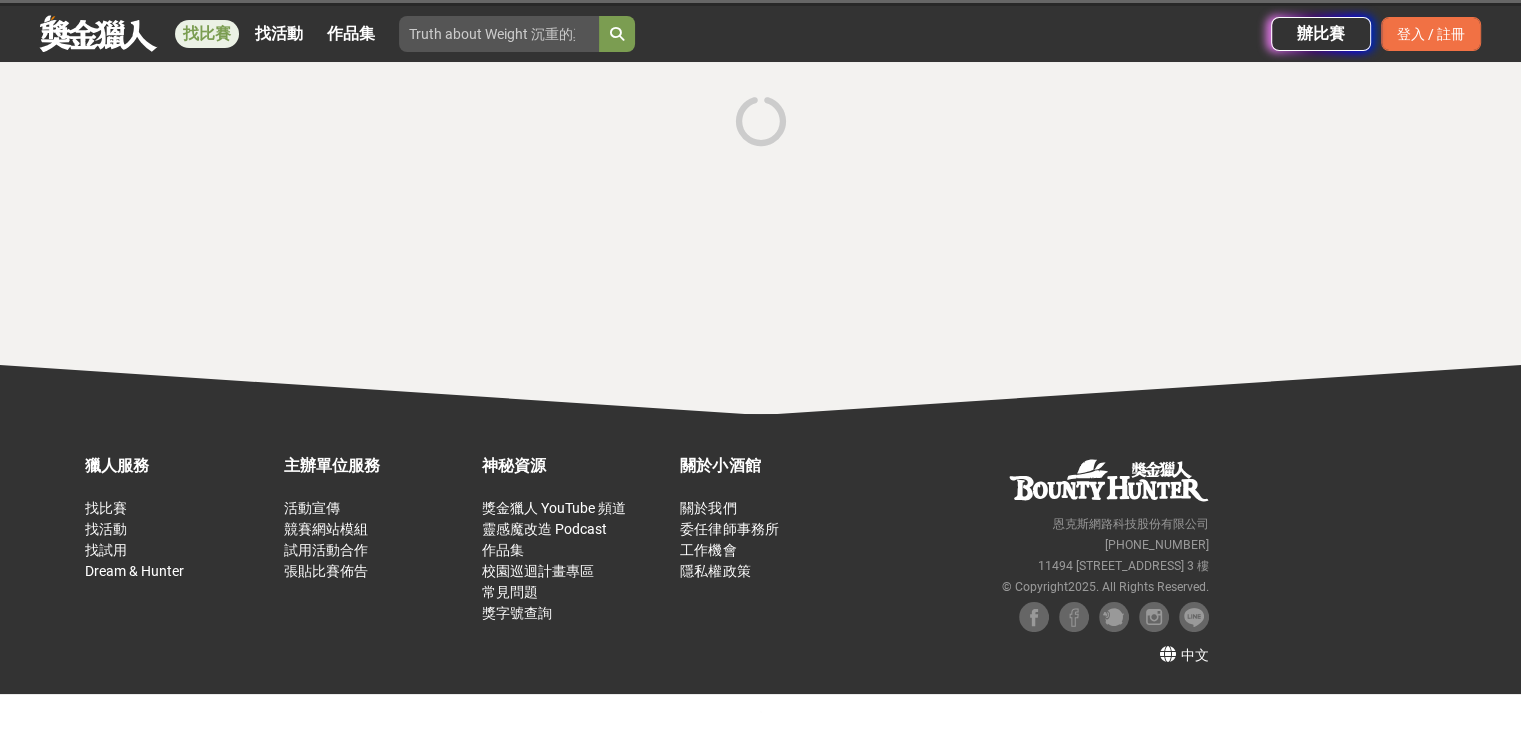 scroll, scrollTop: 0, scrollLeft: 0, axis: both 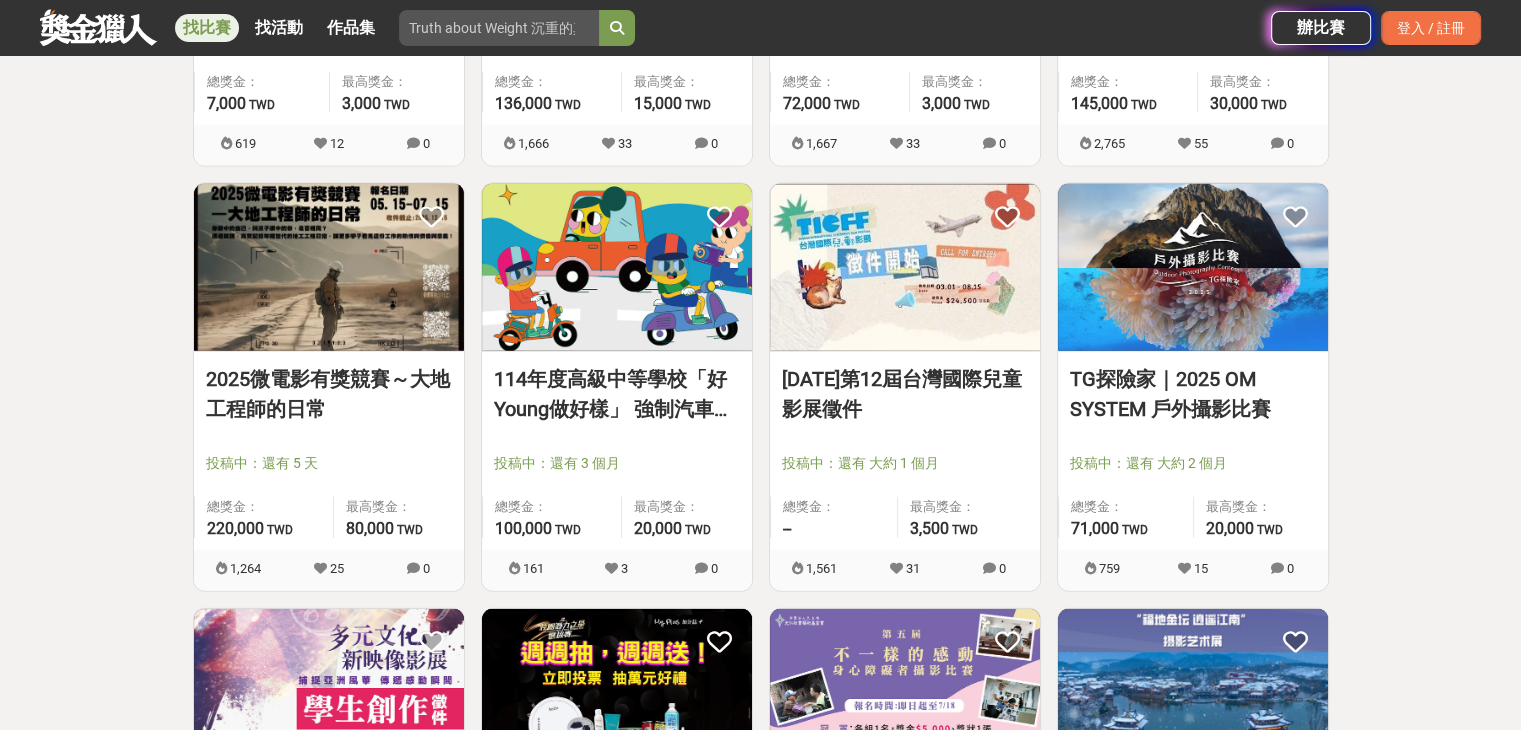 click on "TG探險家｜2025 OM SYSTEM 戶外攝影比賽" at bounding box center (1193, 394) 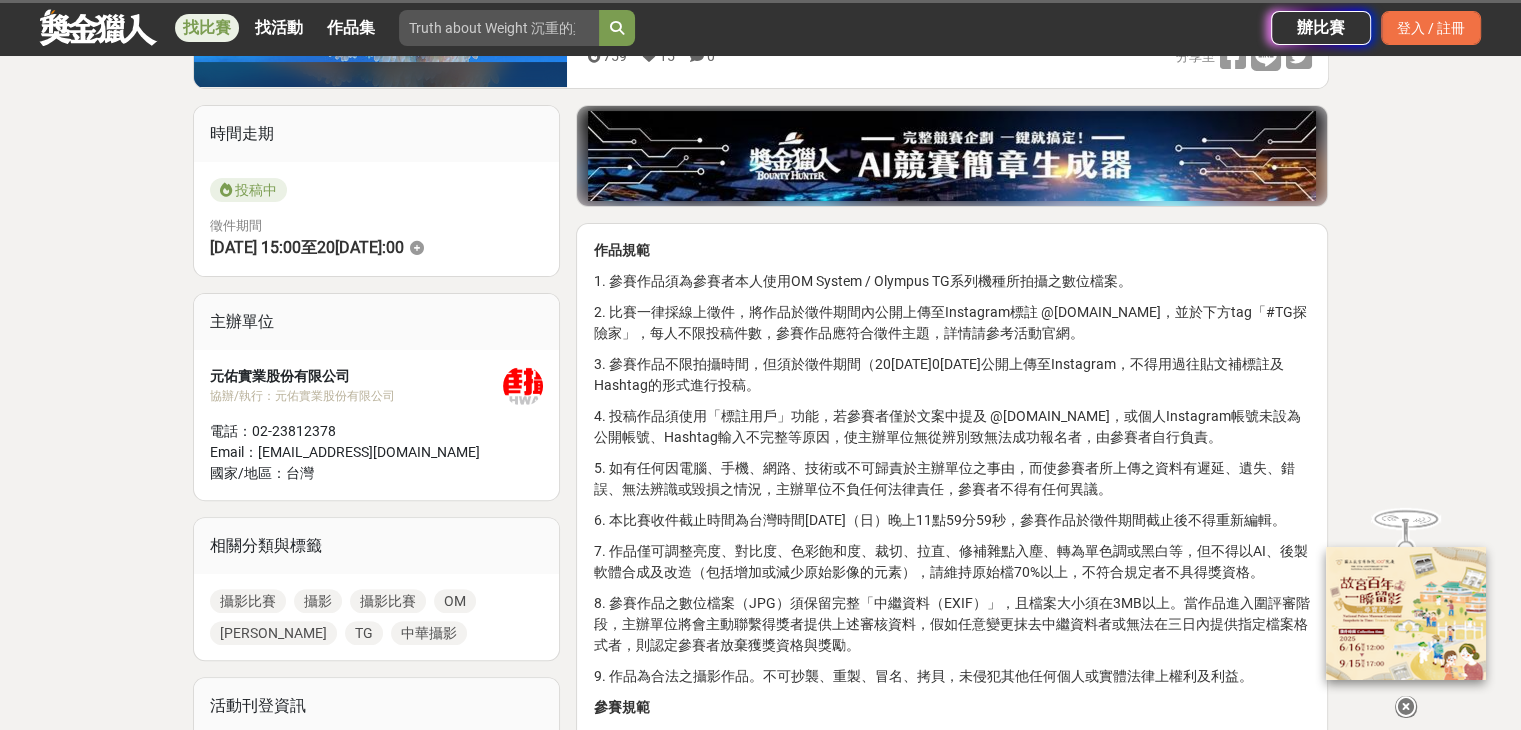 scroll, scrollTop: 500, scrollLeft: 0, axis: vertical 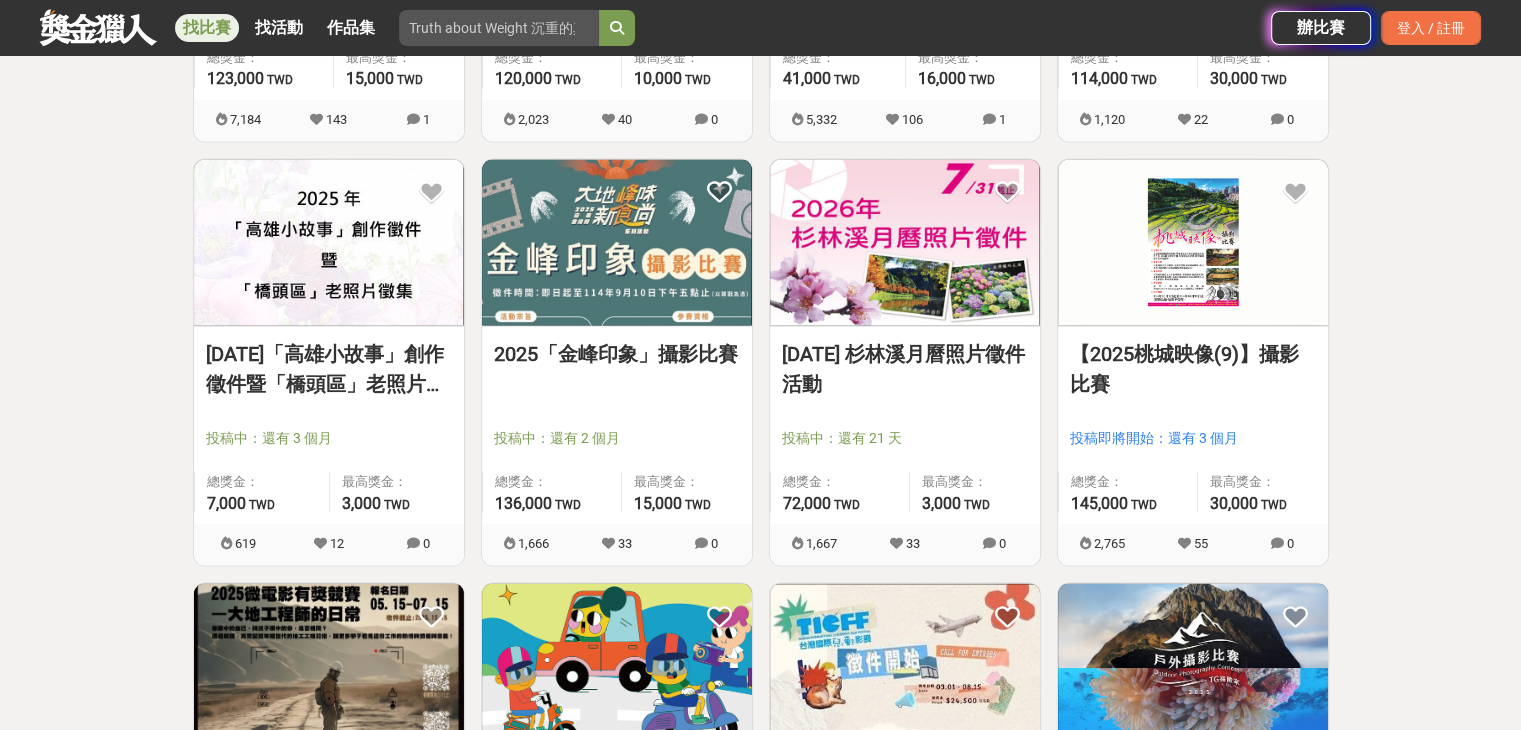 click on "2025「金峰印象」攝影比賽" at bounding box center [617, 354] 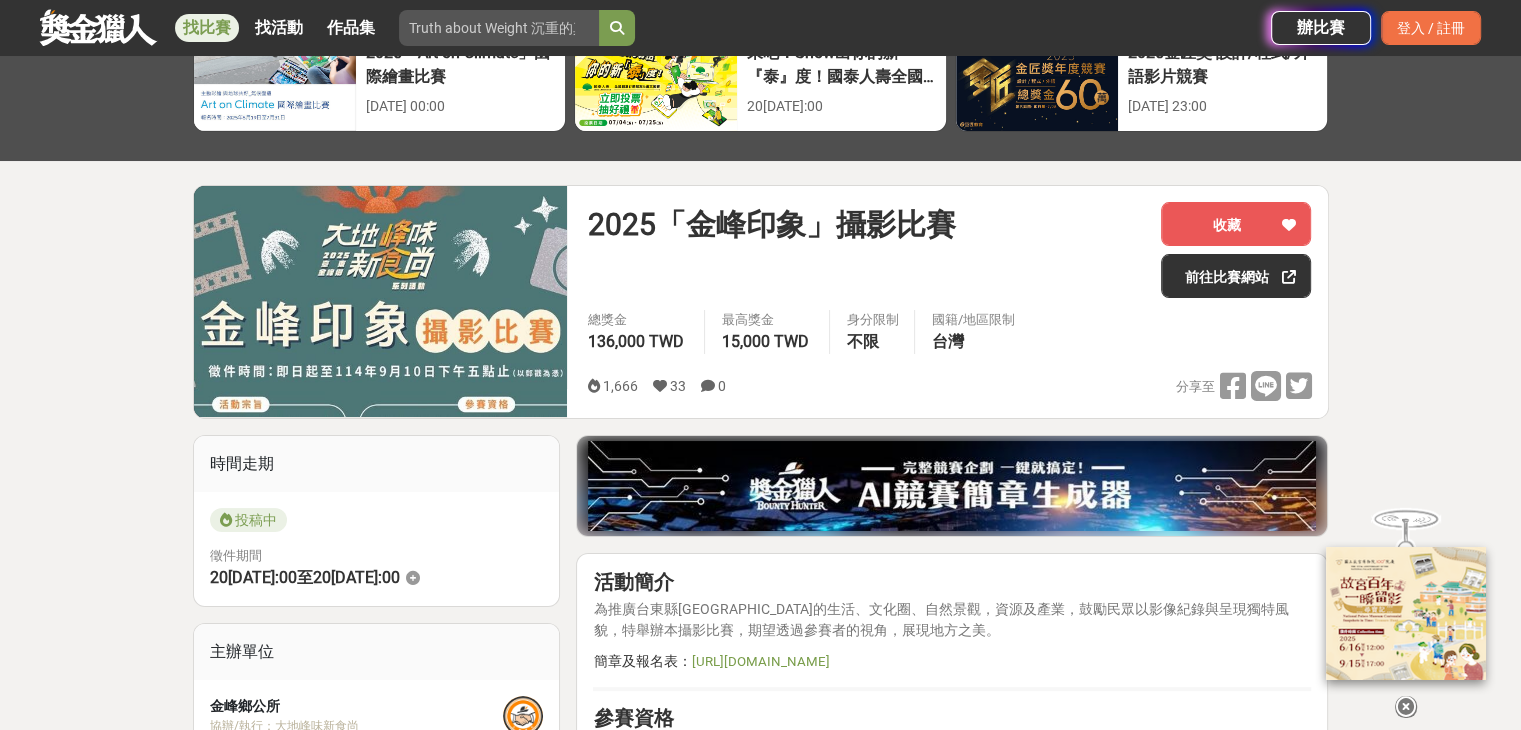scroll, scrollTop: 300, scrollLeft: 0, axis: vertical 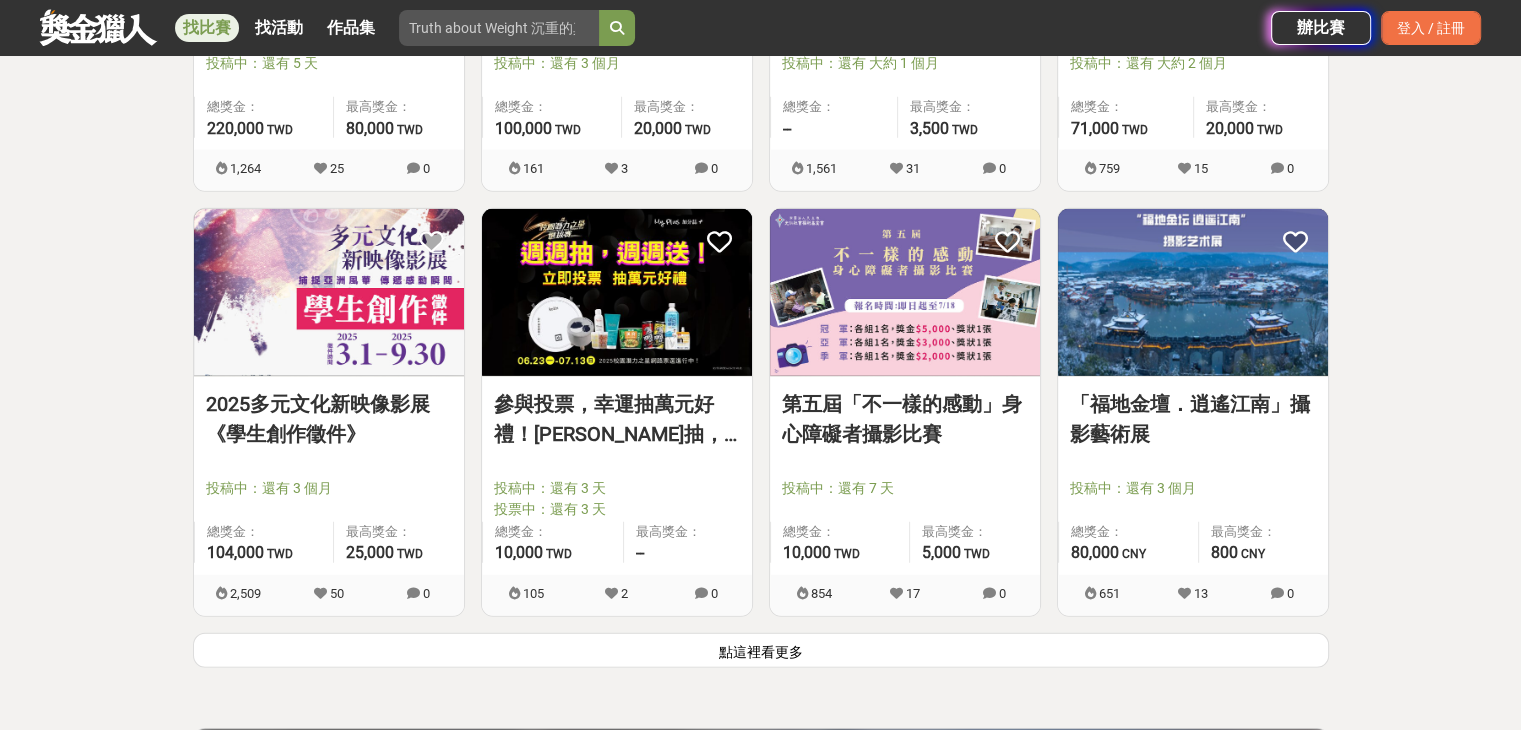 drag, startPoint x: 788, startPoint y: 651, endPoint x: 776, endPoint y: 651, distance: 12 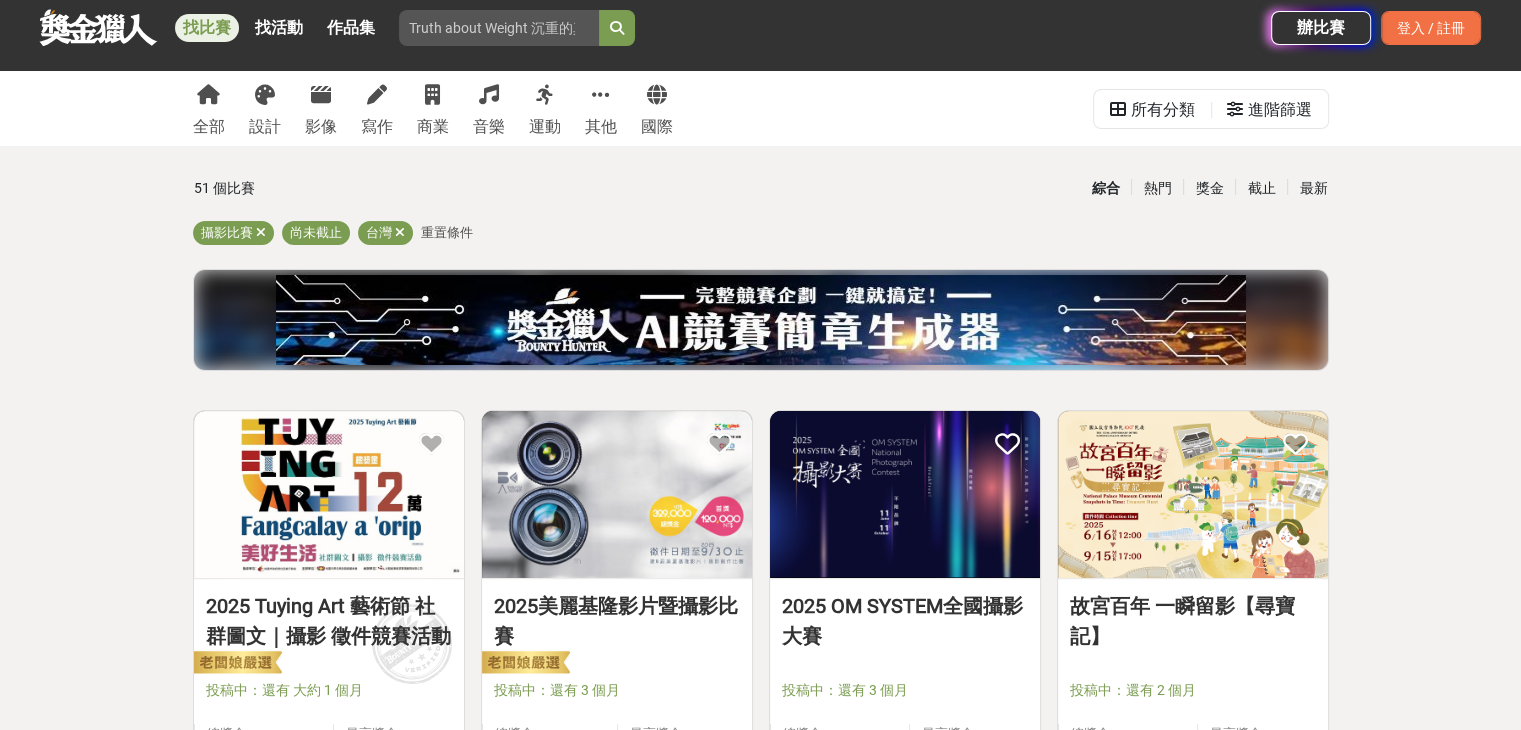 scroll, scrollTop: 0, scrollLeft: 0, axis: both 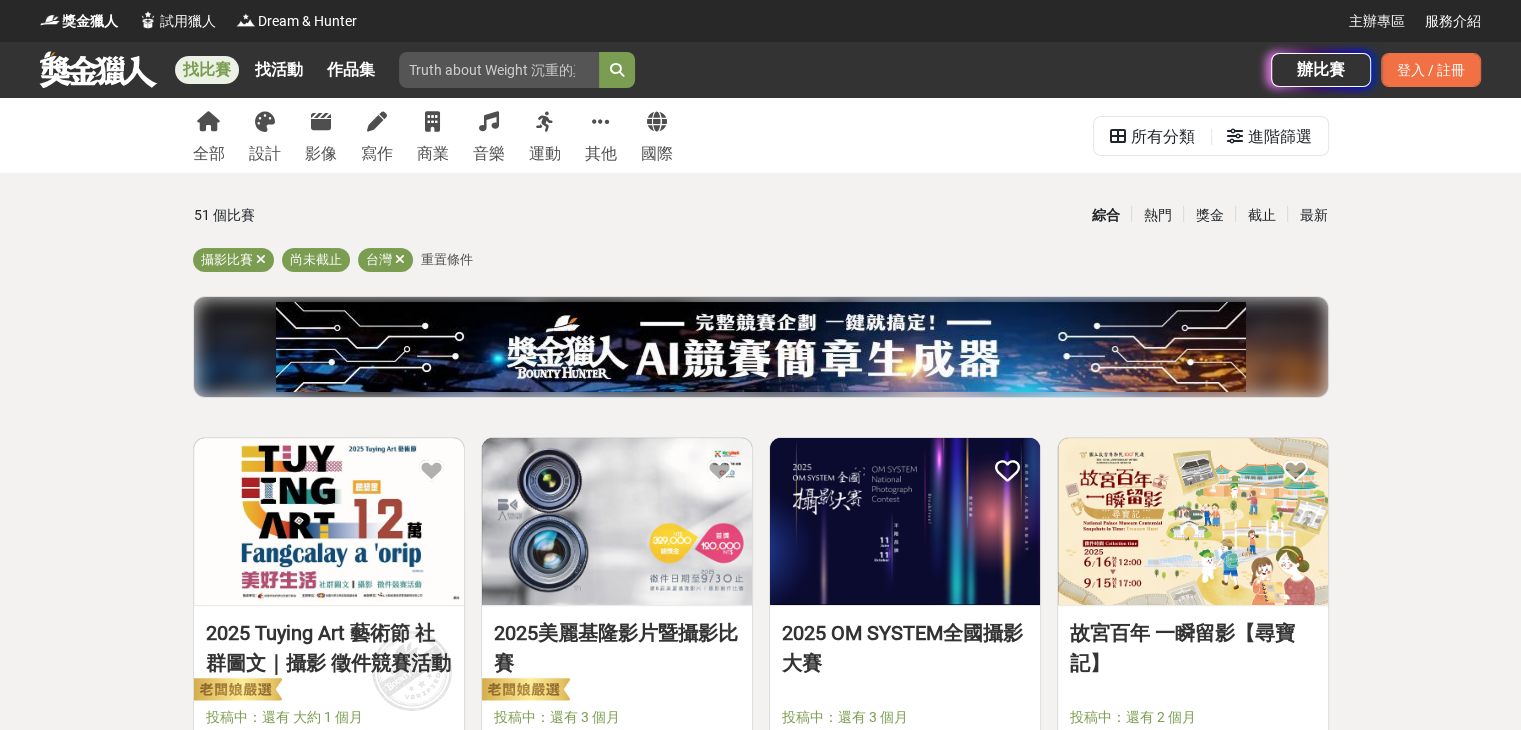 click at bounding box center (329, 521) 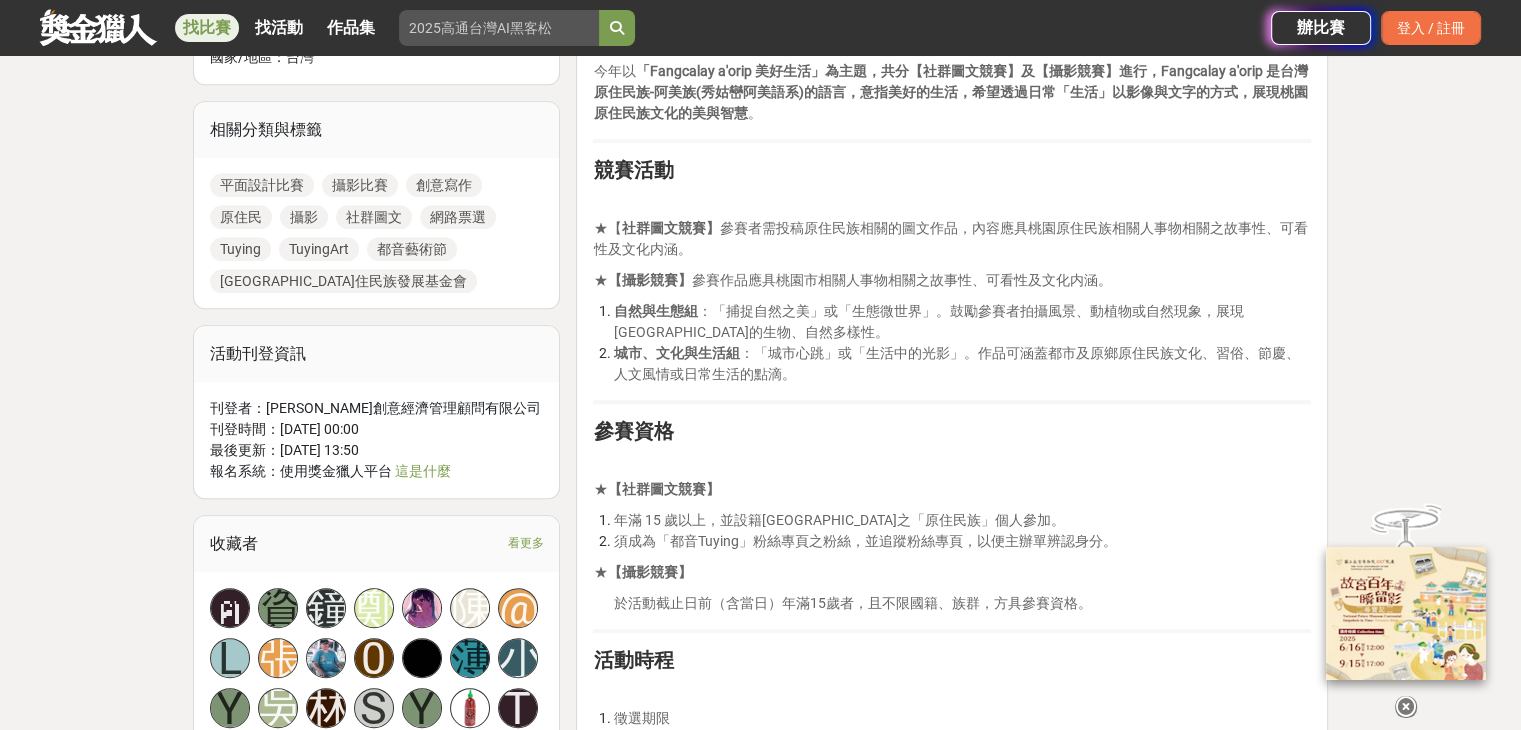 scroll, scrollTop: 1100, scrollLeft: 0, axis: vertical 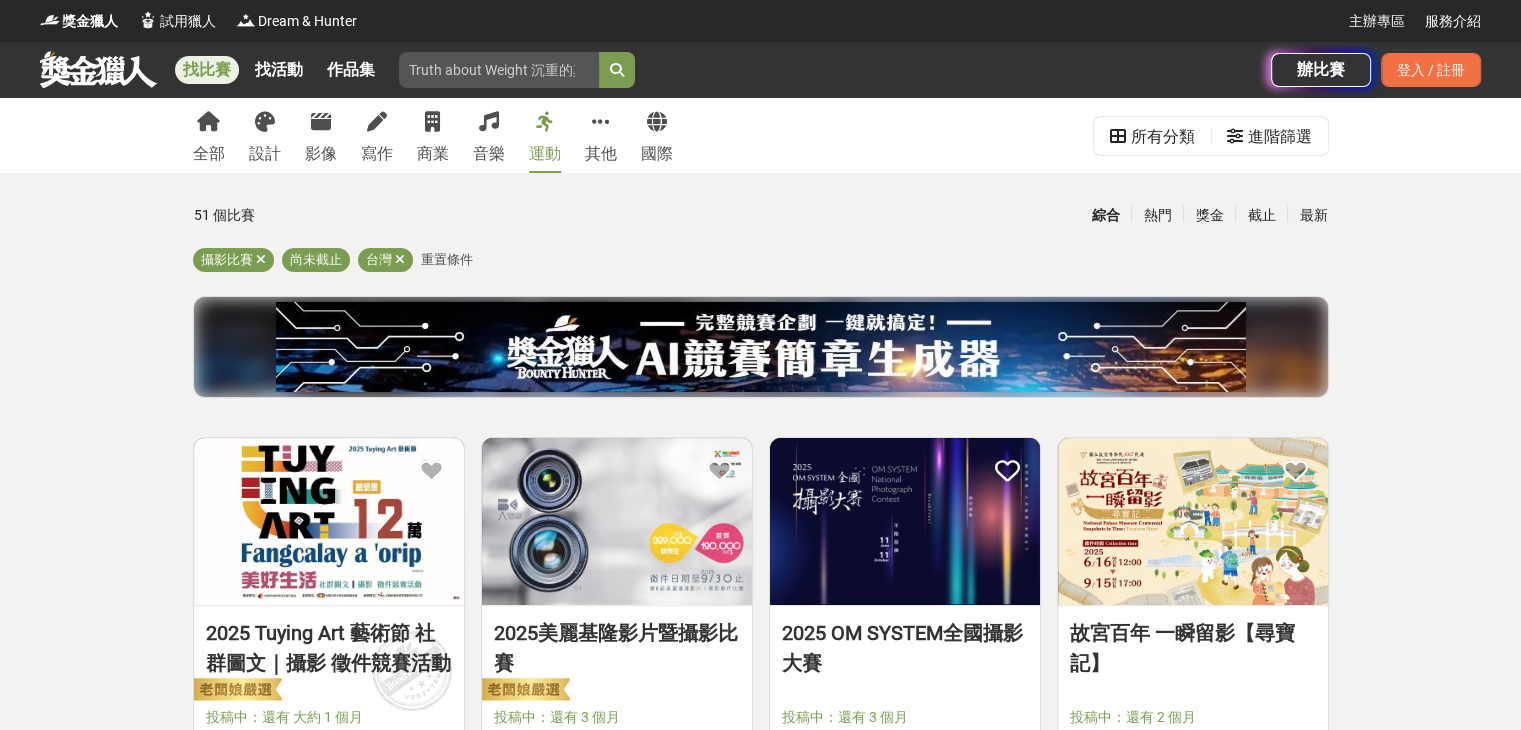 click on "運動" at bounding box center [545, 135] 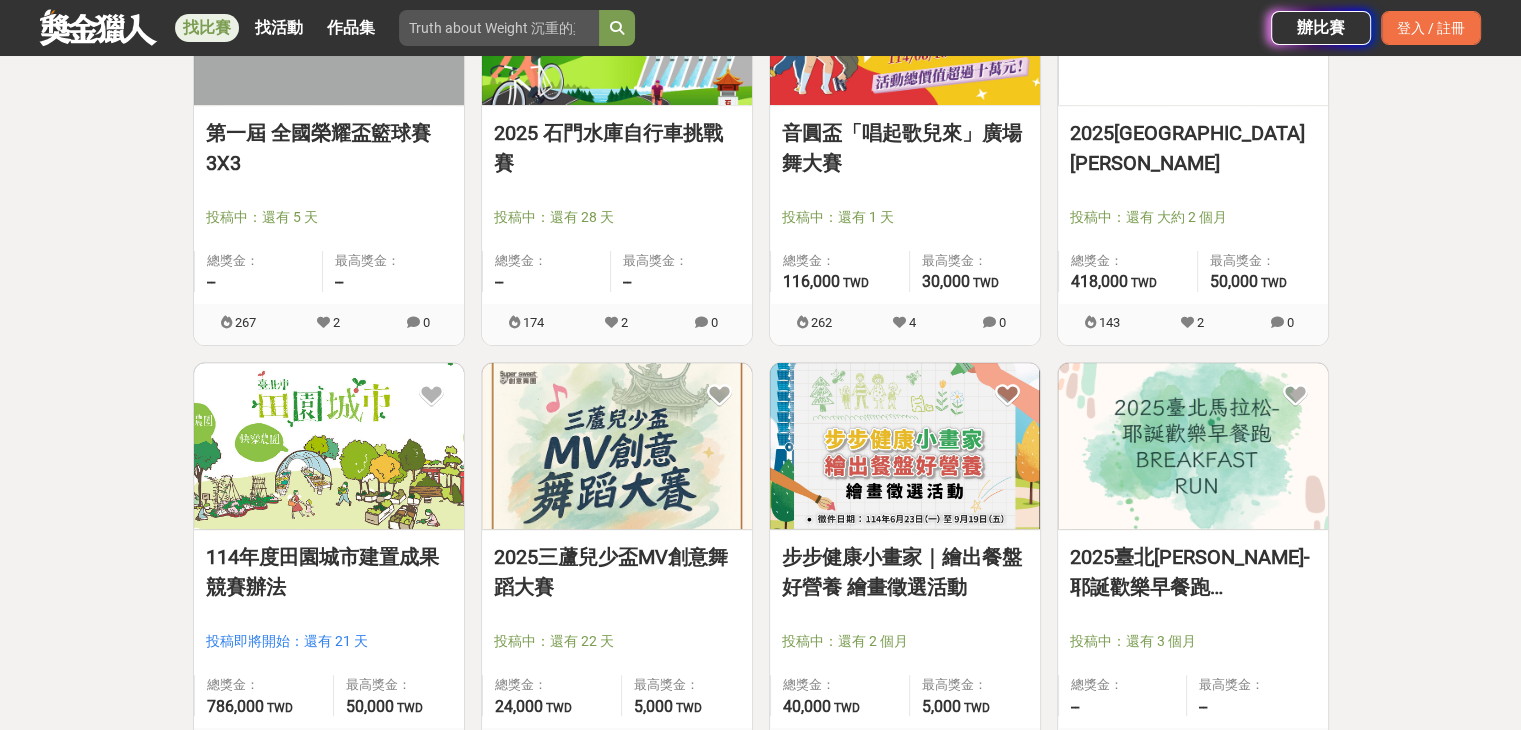 scroll, scrollTop: 0, scrollLeft: 0, axis: both 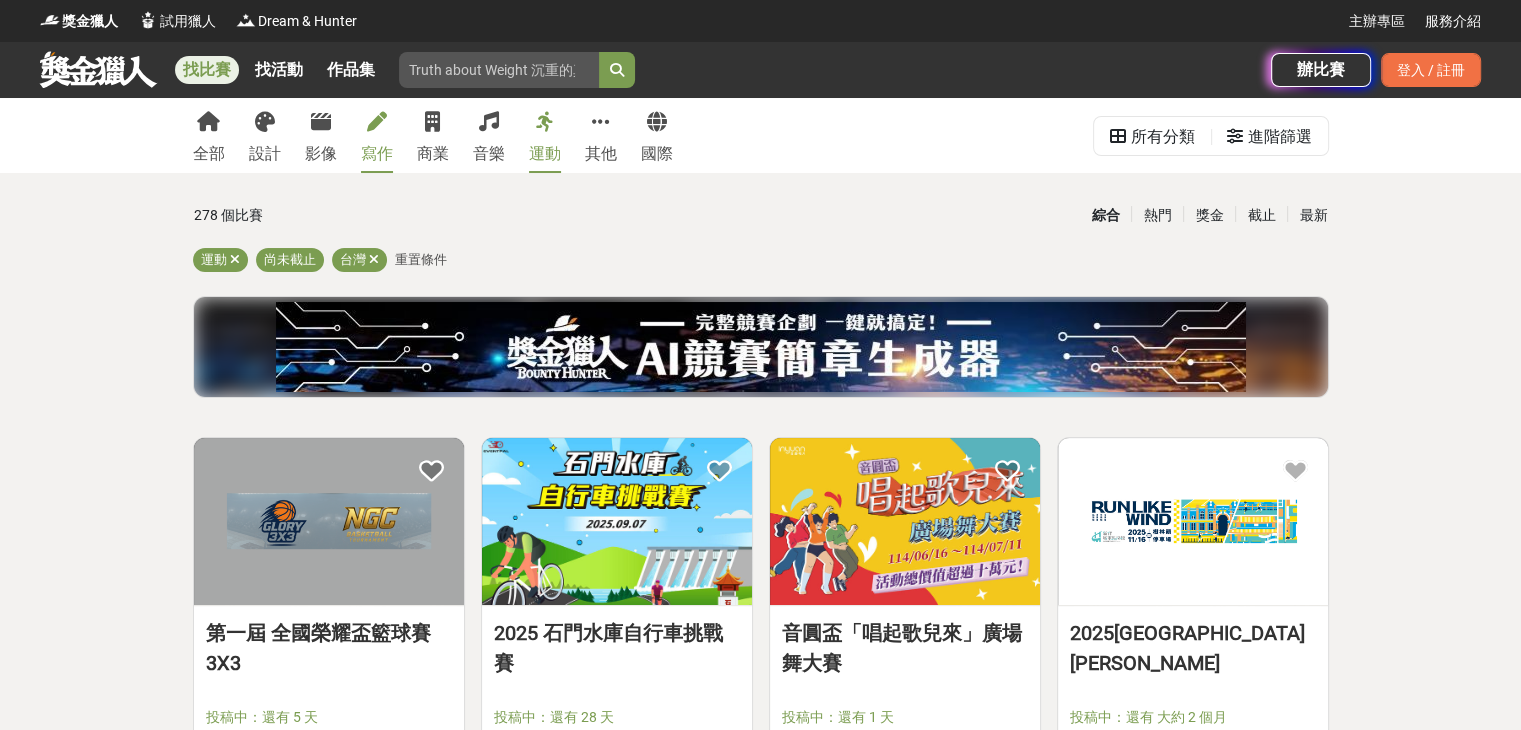 click on "寫作" at bounding box center [377, 135] 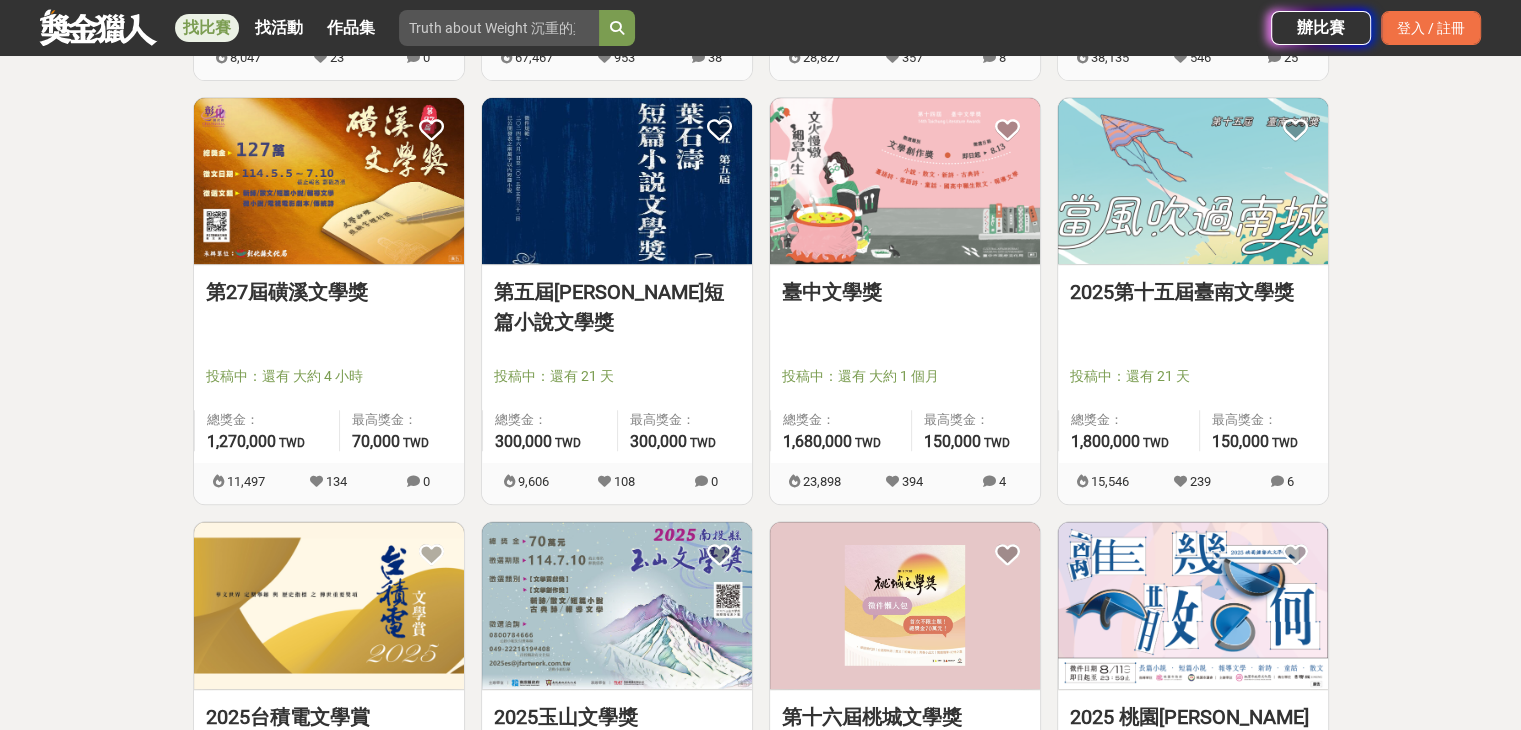 scroll, scrollTop: 800, scrollLeft: 0, axis: vertical 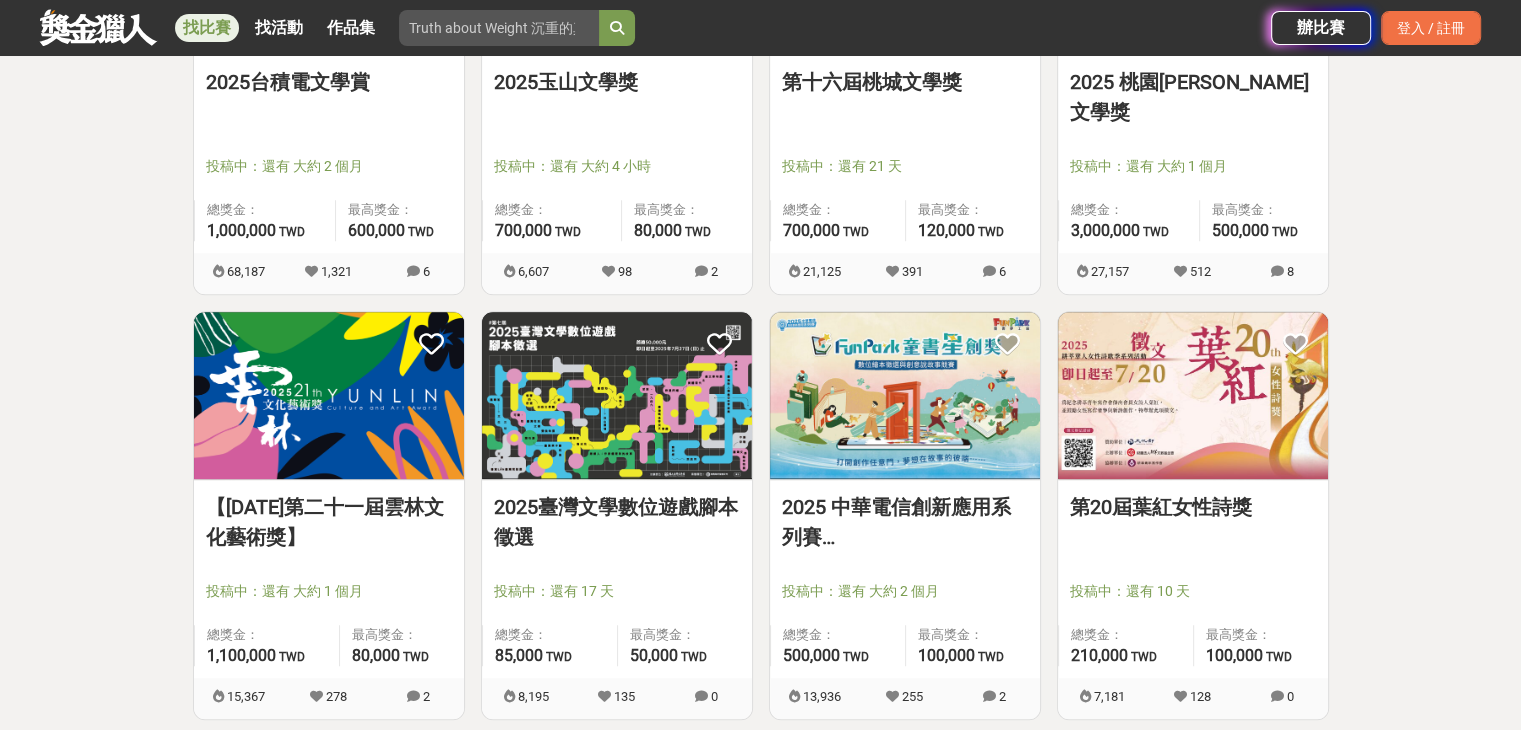 drag, startPoint x: 143, startPoint y: 581, endPoint x: 0, endPoint y: 661, distance: 163.85664 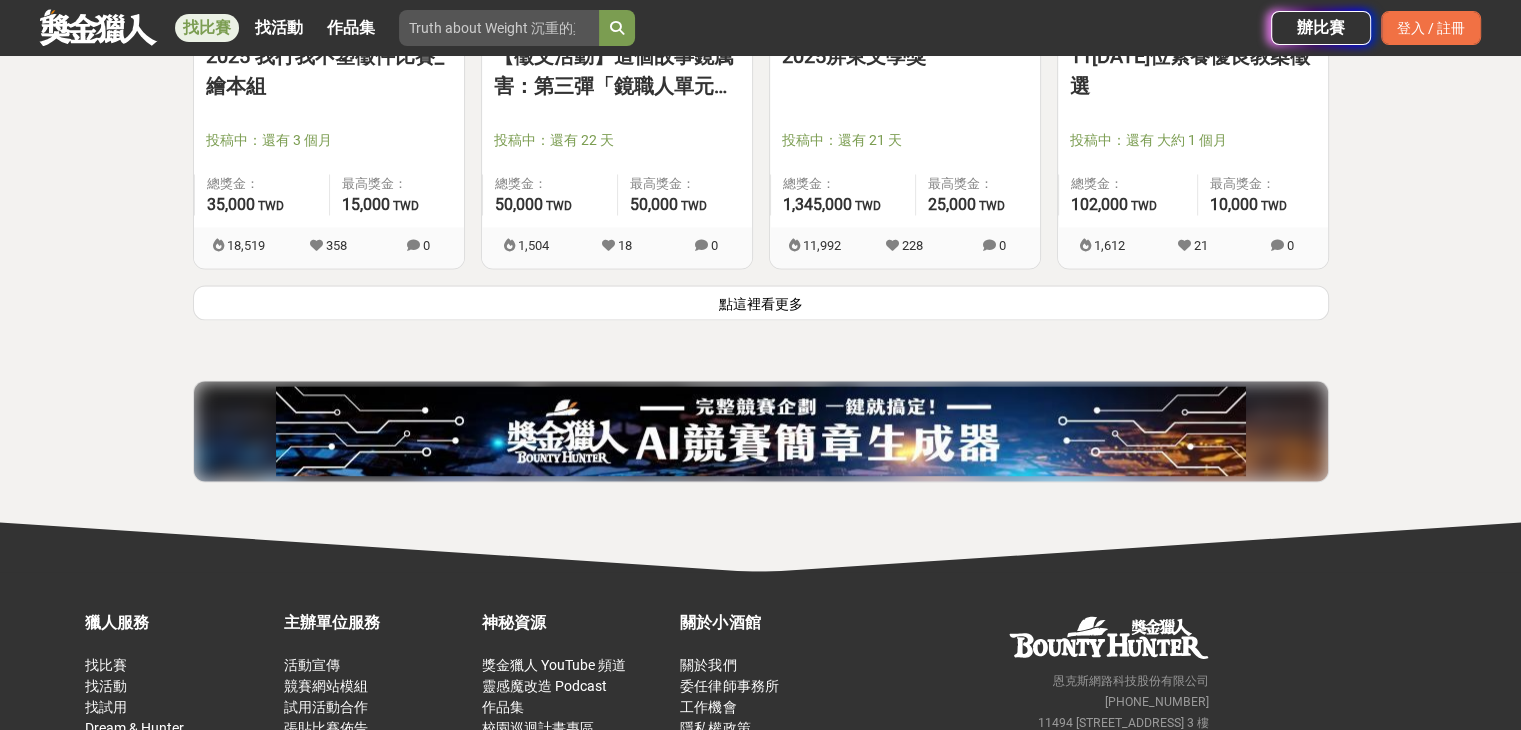scroll, scrollTop: 2500, scrollLeft: 0, axis: vertical 